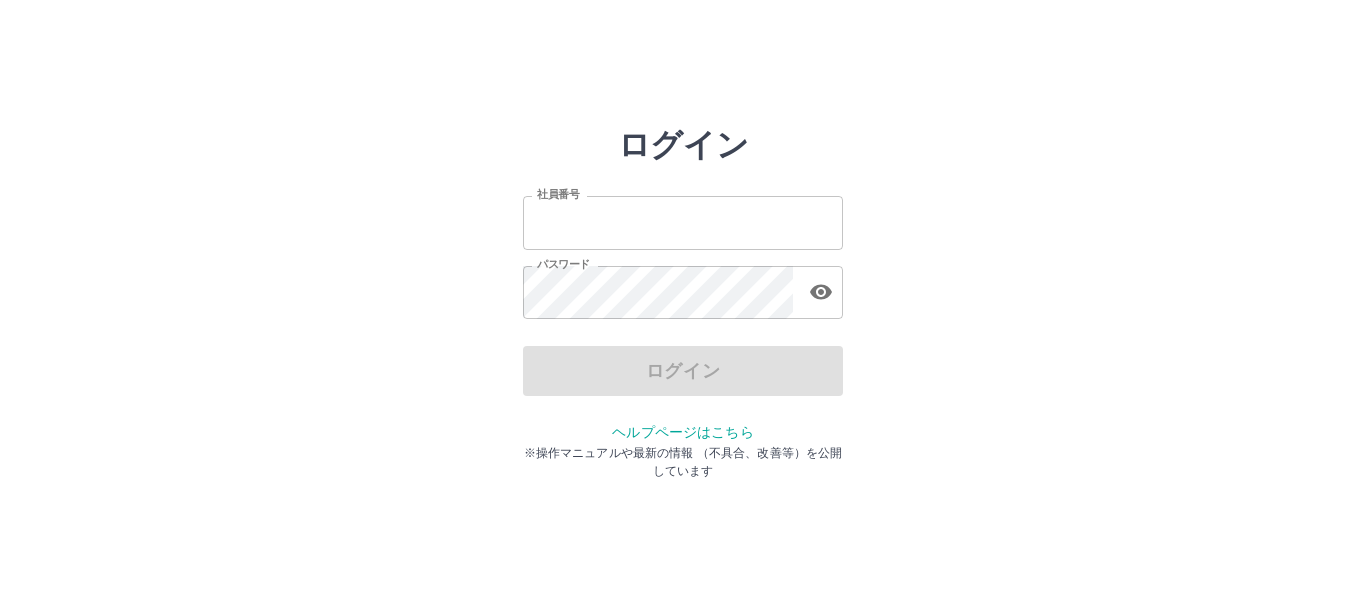 scroll, scrollTop: 0, scrollLeft: 0, axis: both 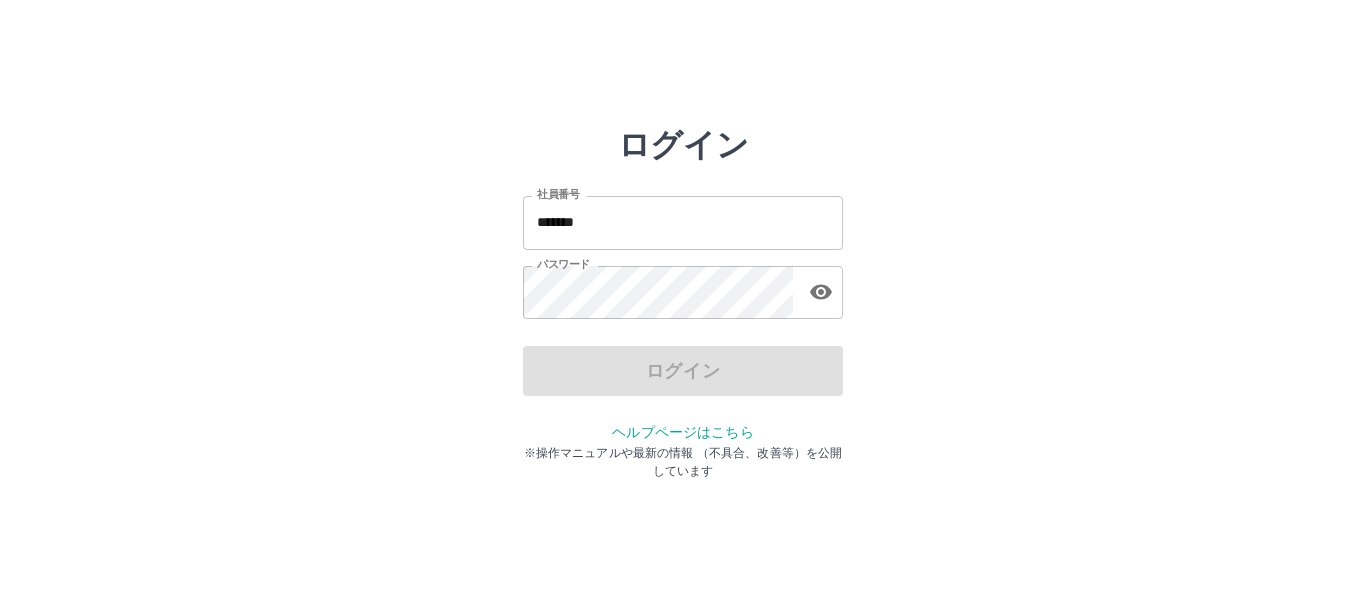click on "ログイン" at bounding box center [683, 371] 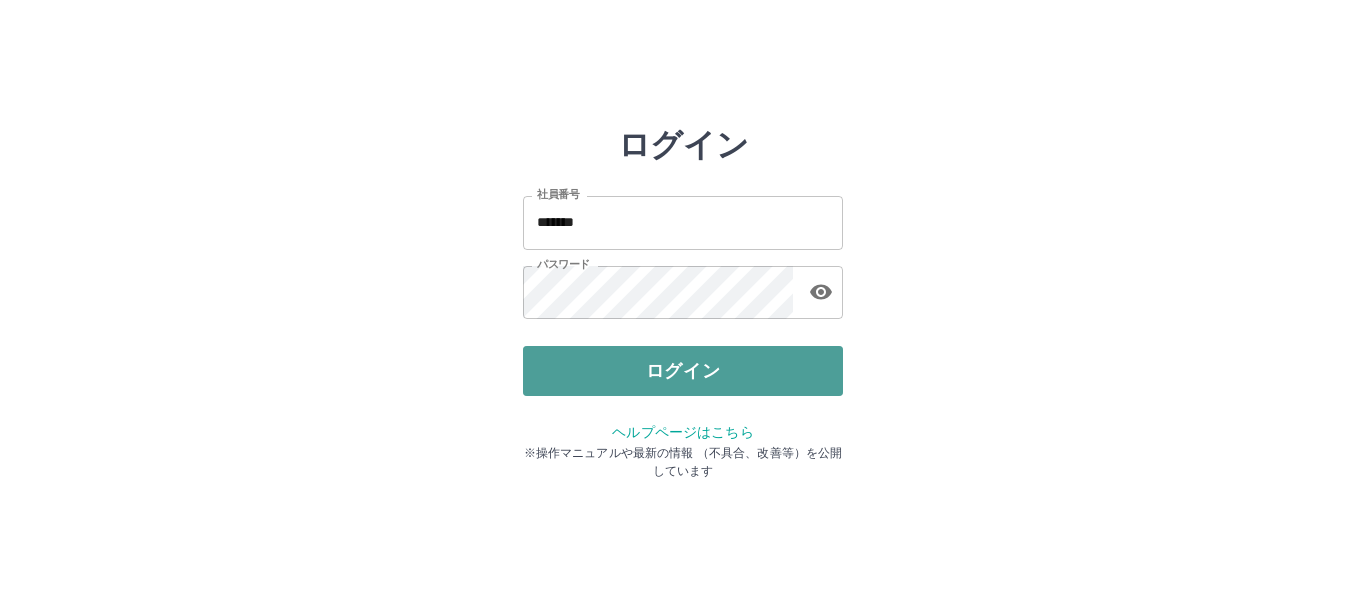 click on "ログイン" at bounding box center [683, 371] 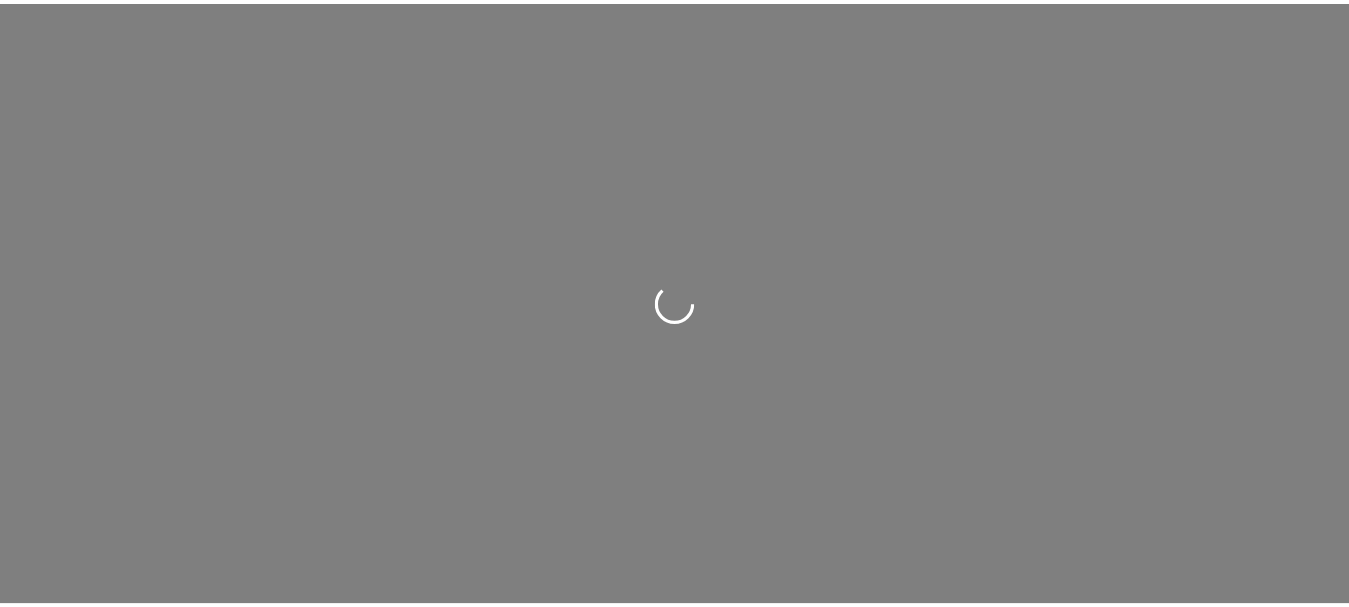 scroll, scrollTop: 0, scrollLeft: 0, axis: both 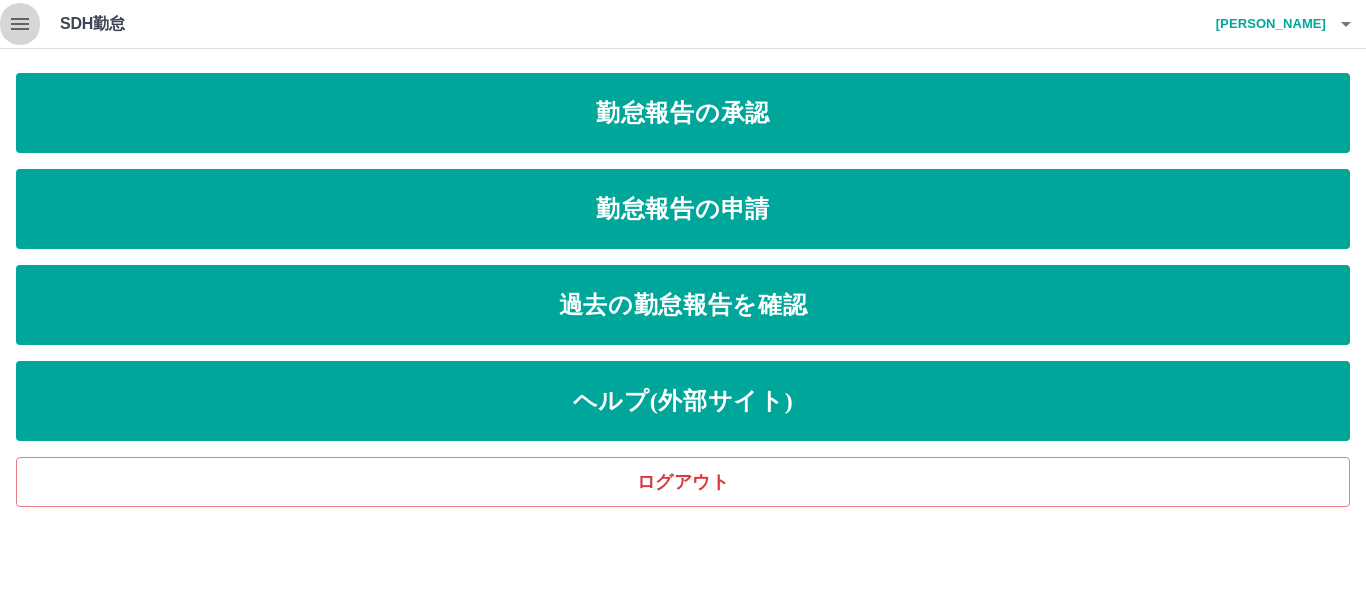 click 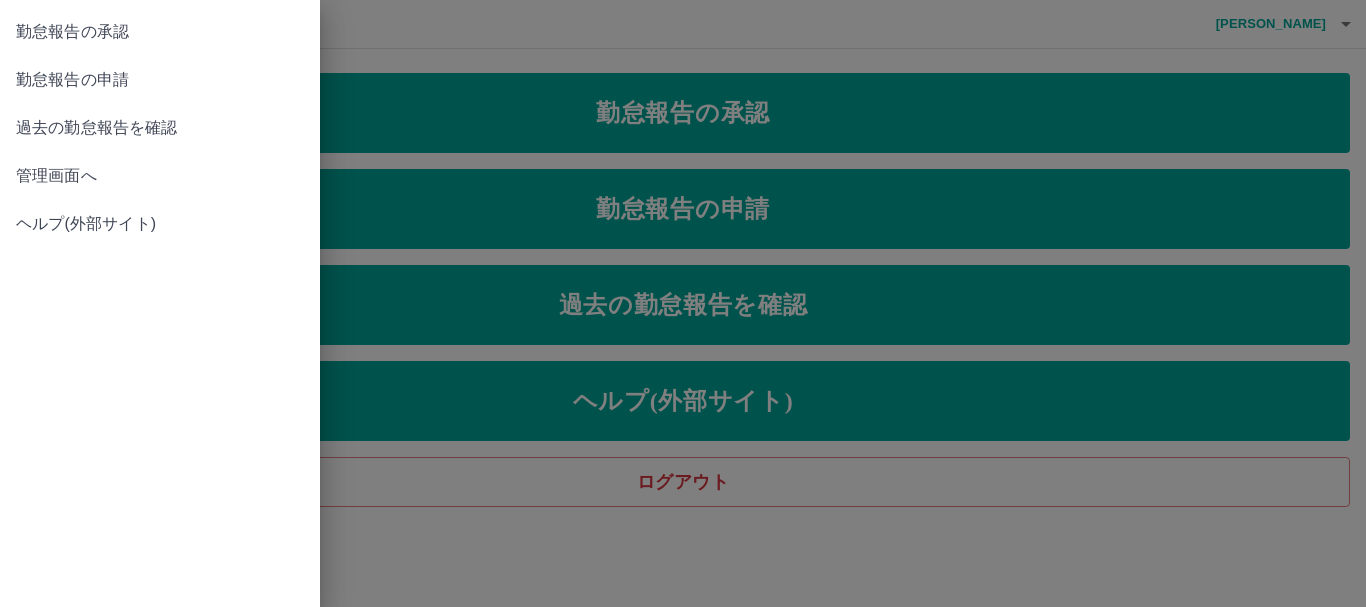 click on "管理画面へ" at bounding box center [160, 176] 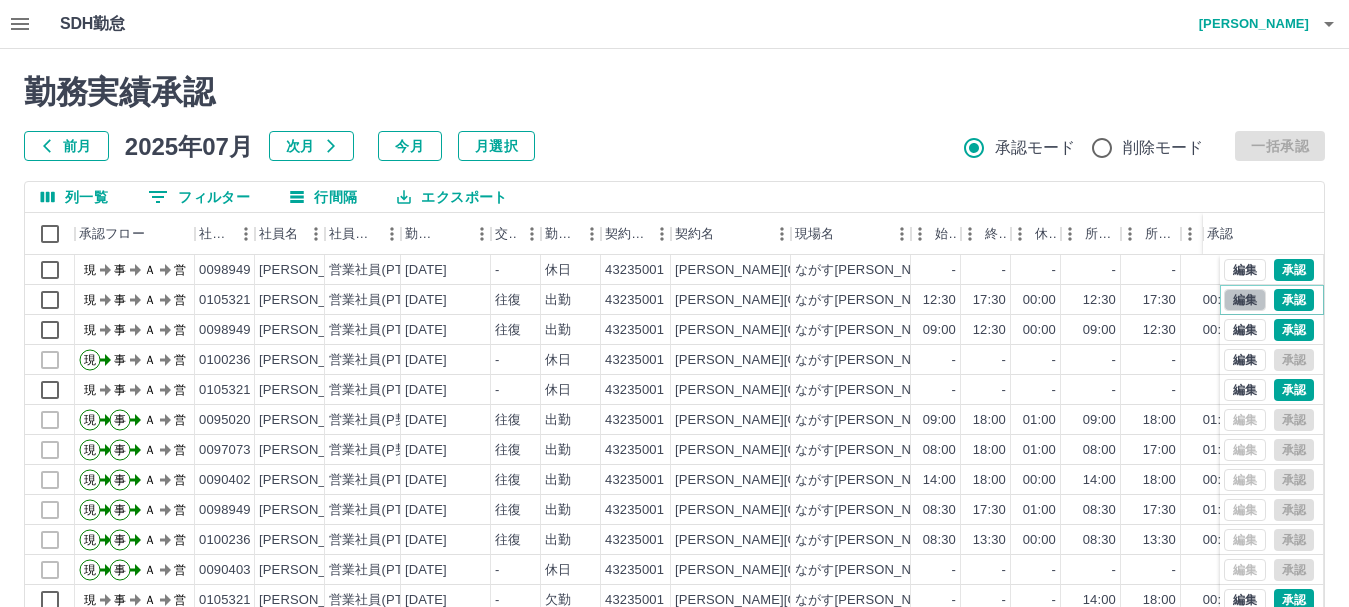 click on "編集" at bounding box center [1245, 300] 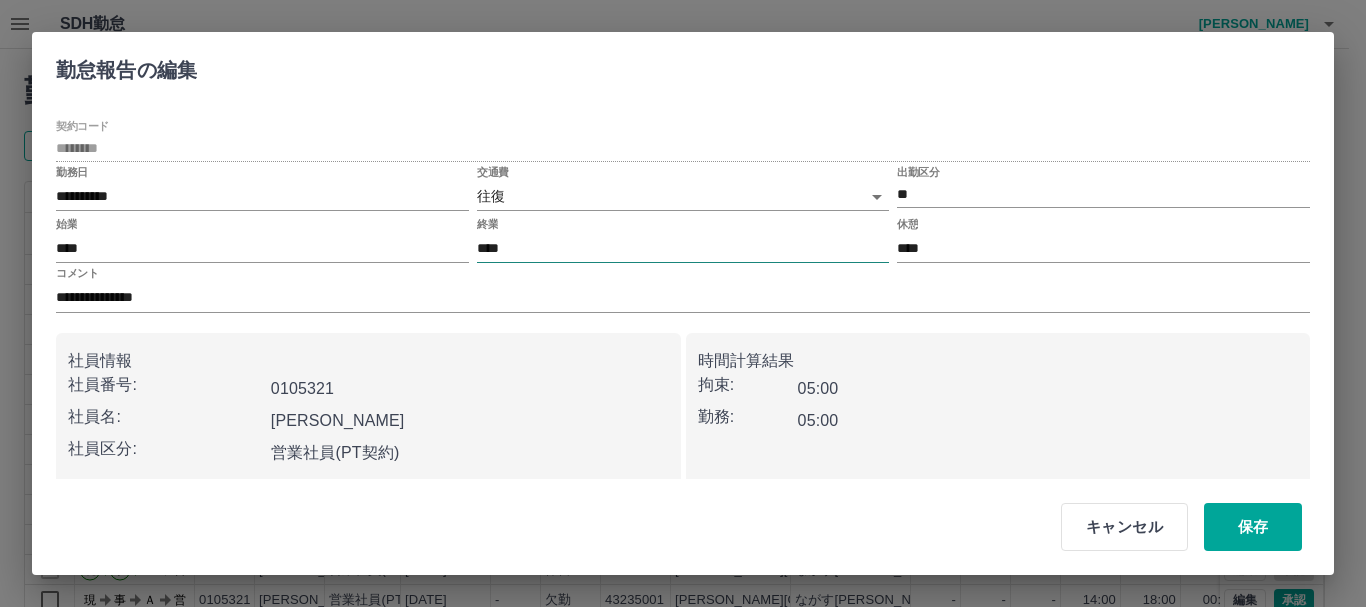 click on "****" at bounding box center (683, 248) 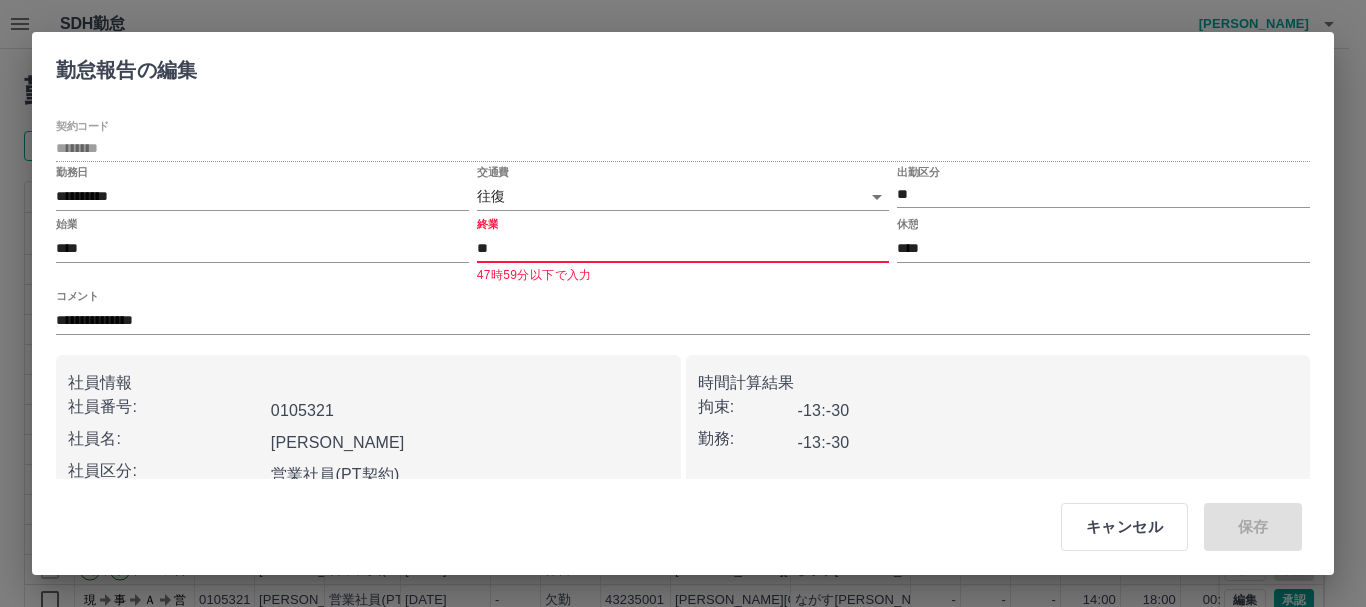 type on "*" 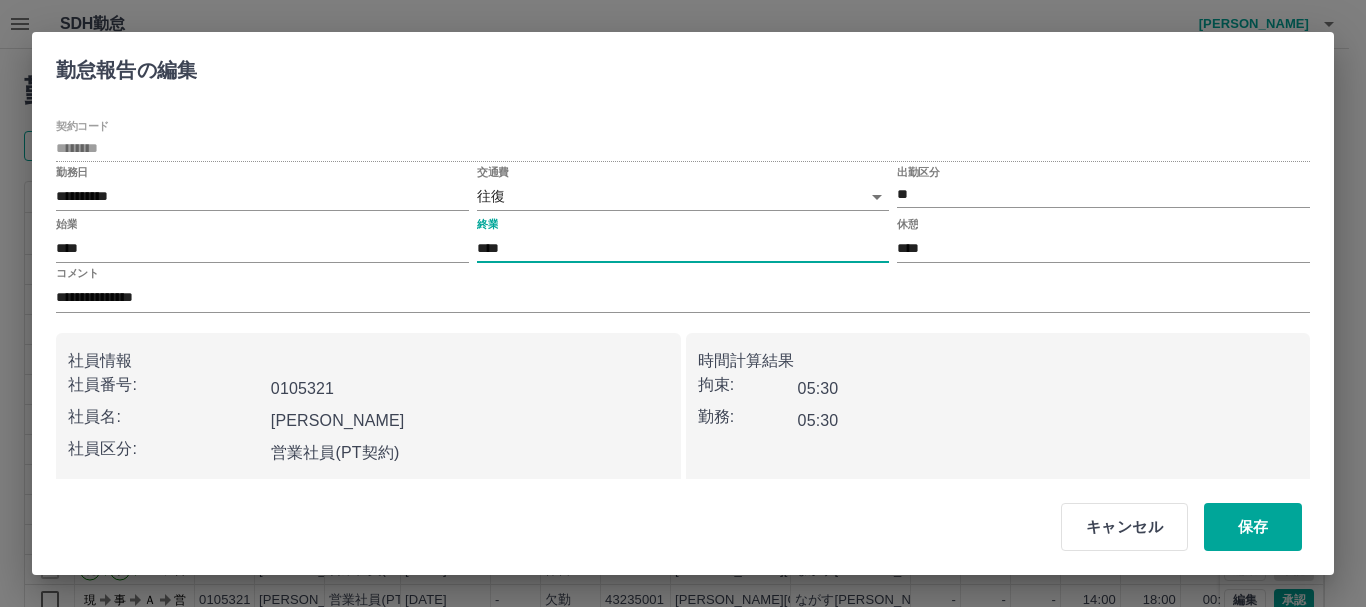 click on "****" at bounding box center (683, 248) 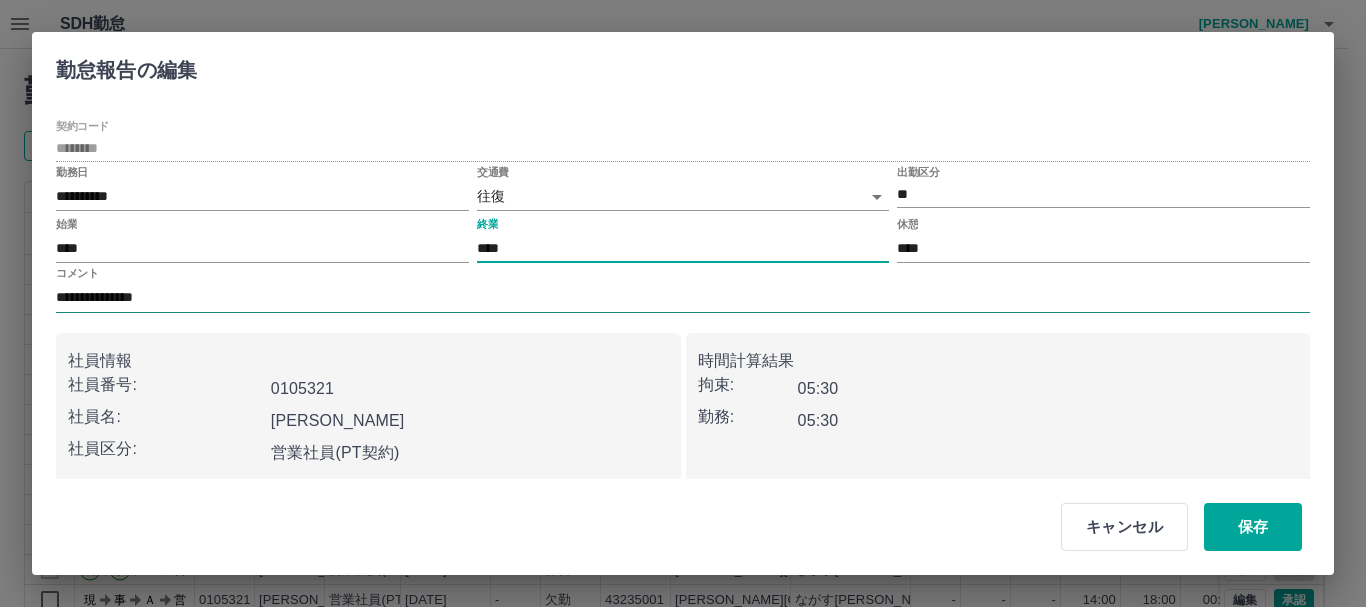 type on "****" 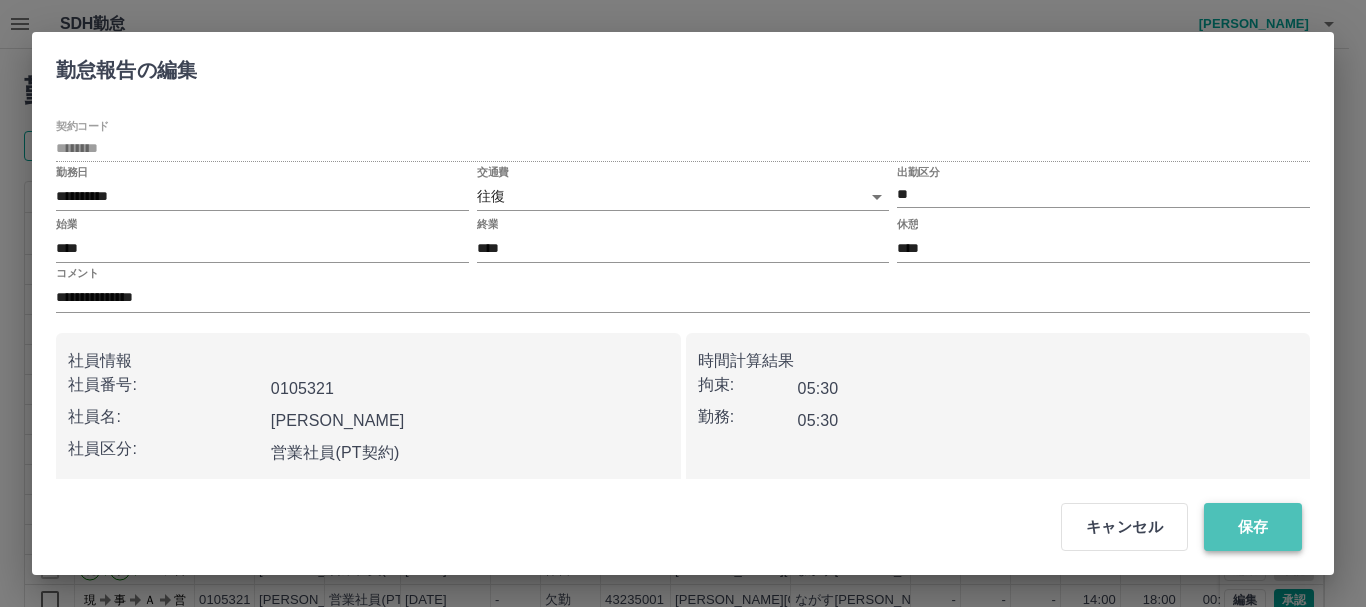 click on "保存" at bounding box center (1253, 527) 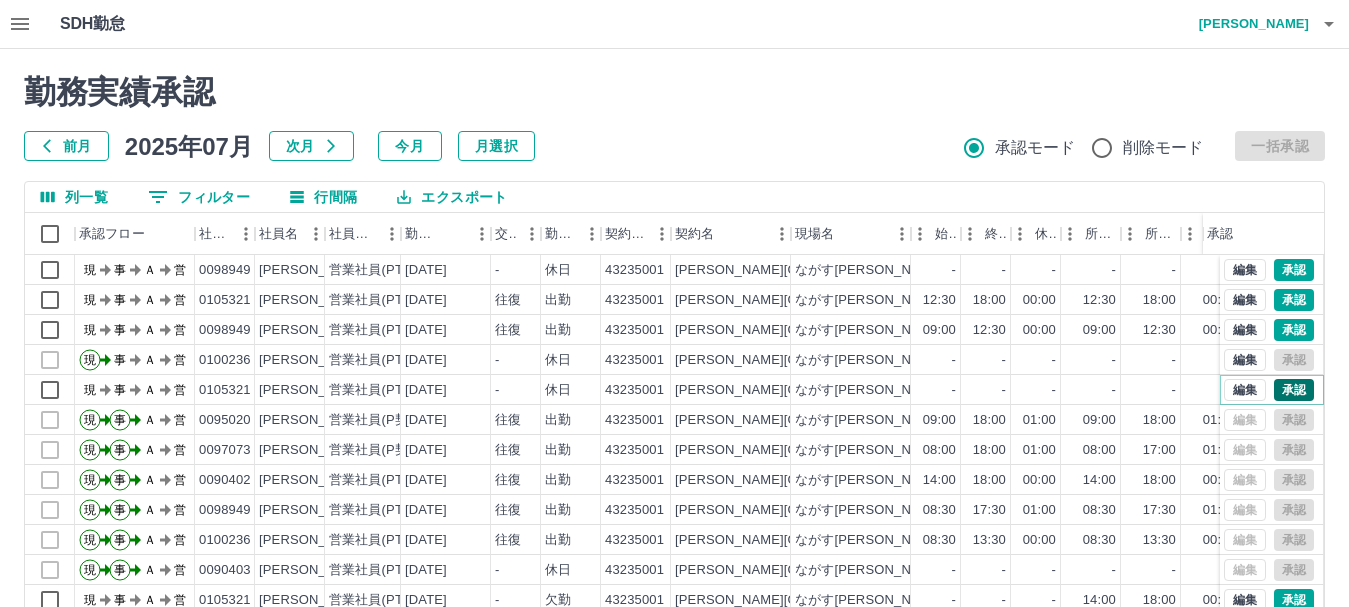click on "承認" at bounding box center (1294, 390) 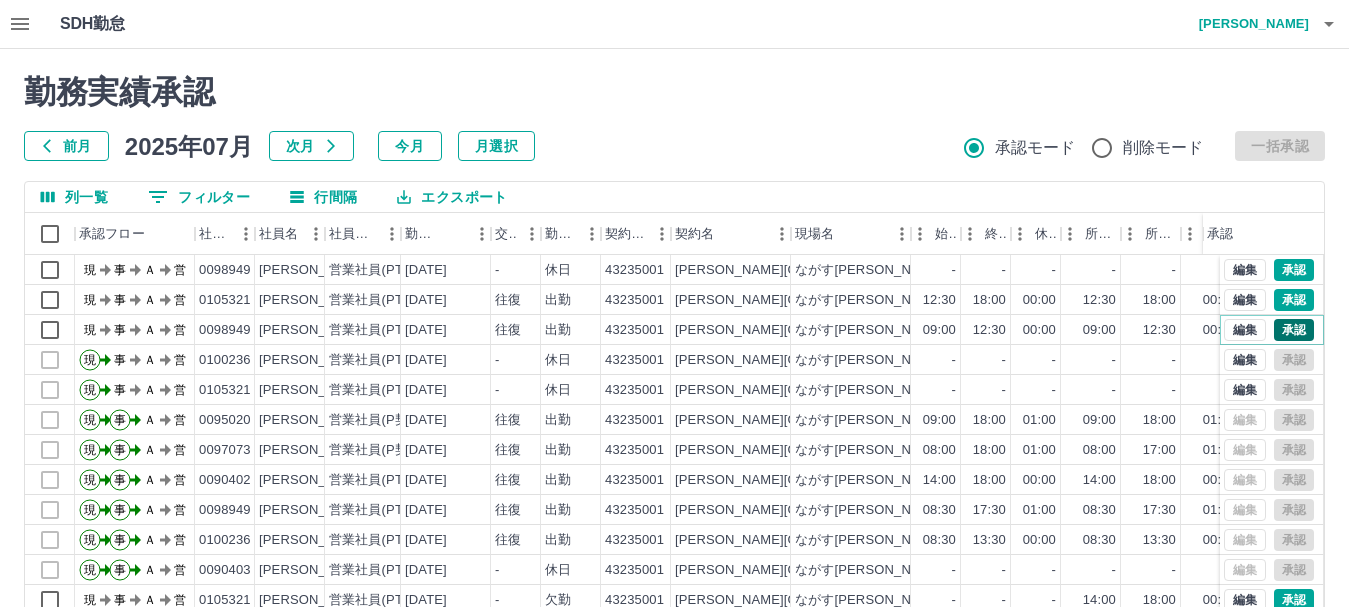 click on "承認" at bounding box center [1294, 330] 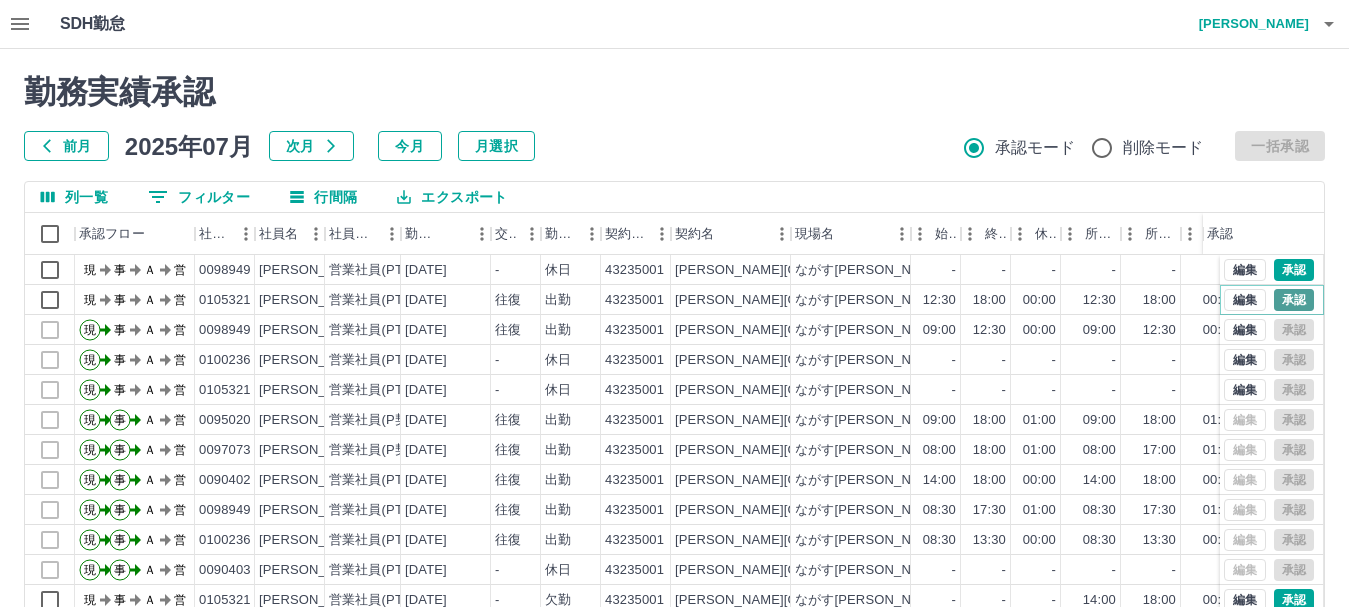 click on "承認" at bounding box center [1294, 300] 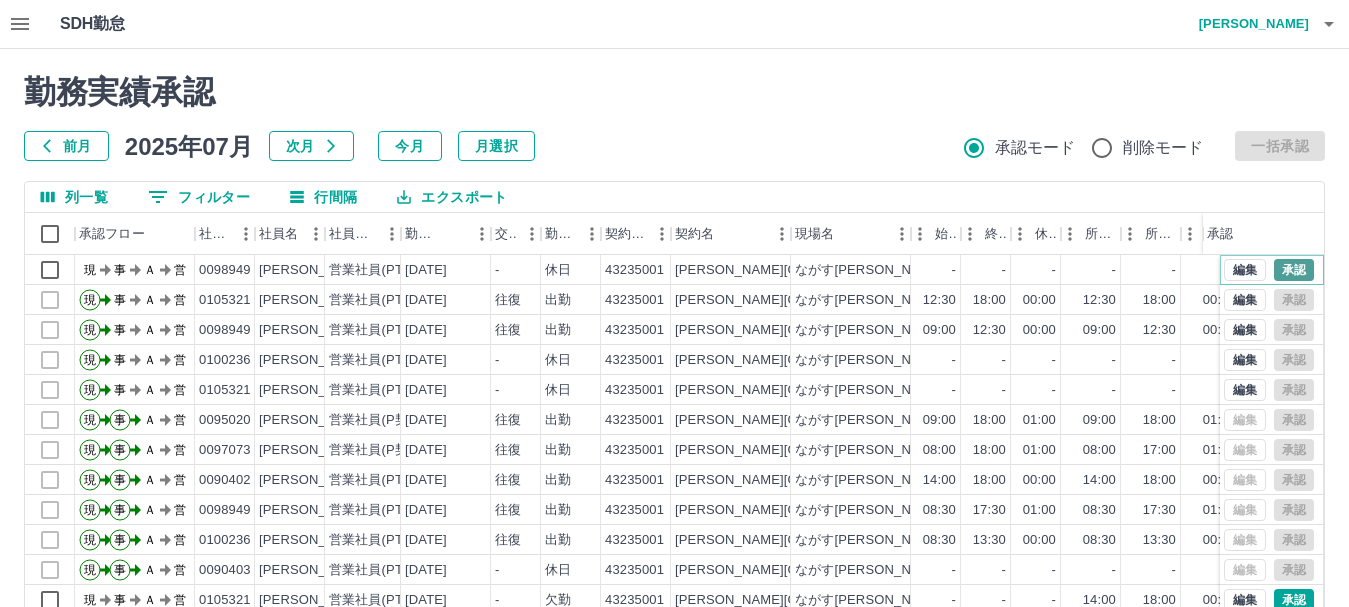 click on "承認" at bounding box center [1294, 270] 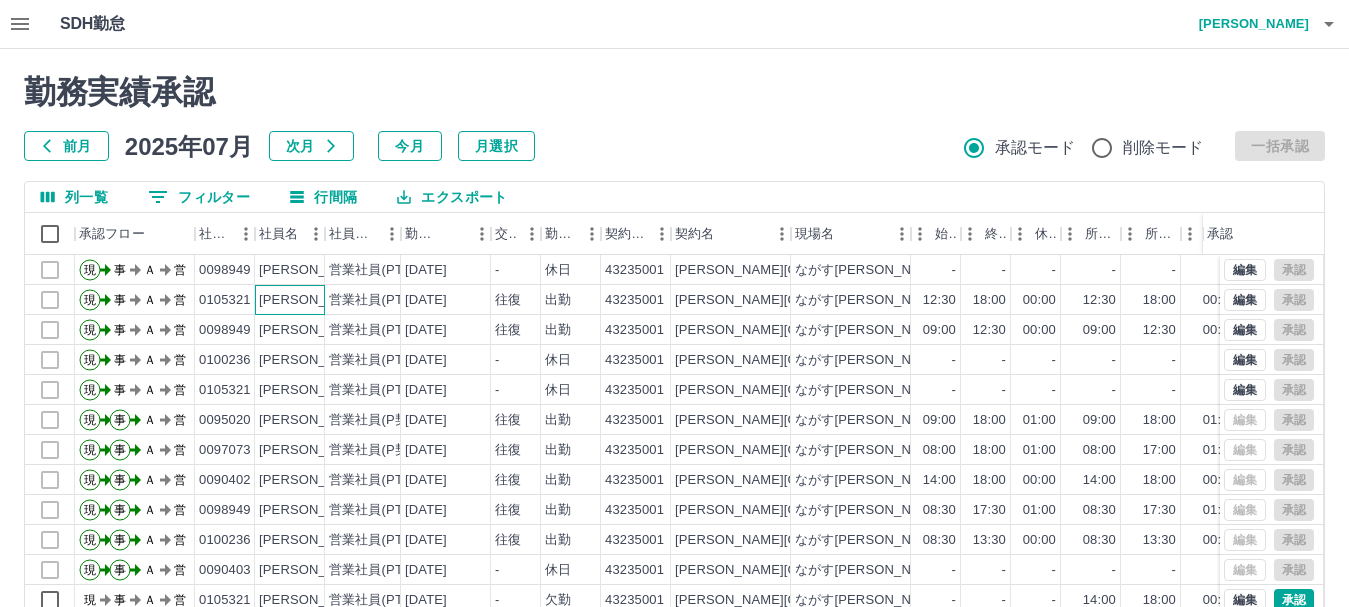 click on "[PERSON_NAME]" at bounding box center (290, 300) 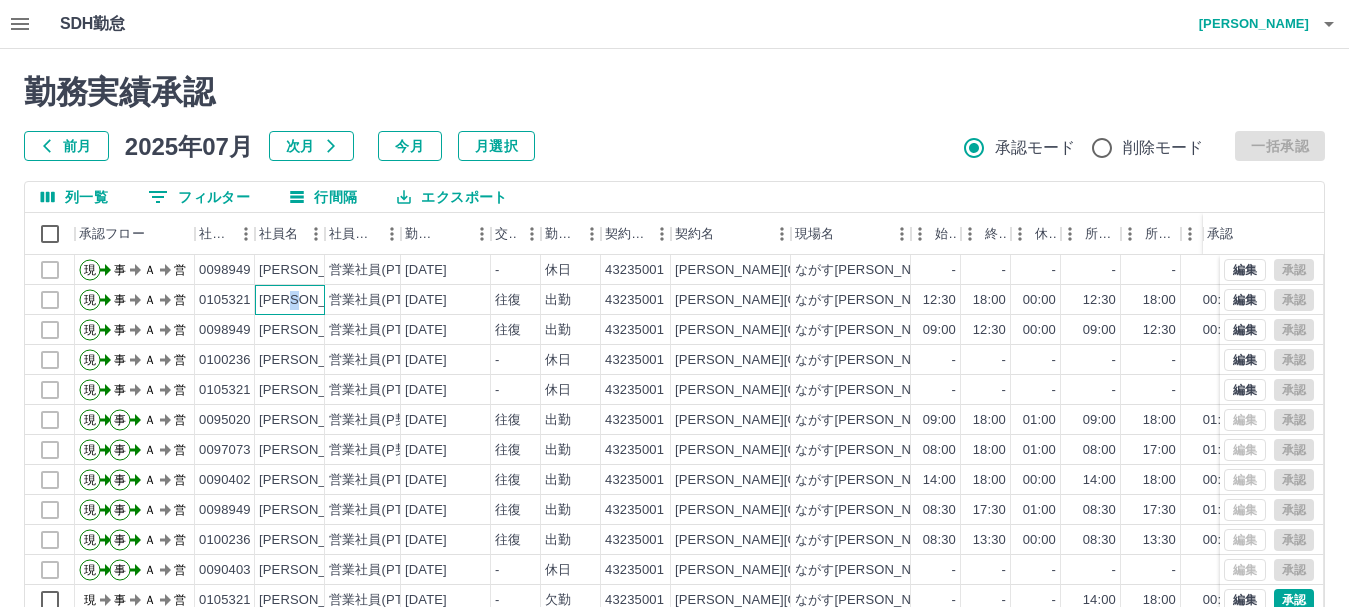 click on "[PERSON_NAME]" at bounding box center (290, 300) 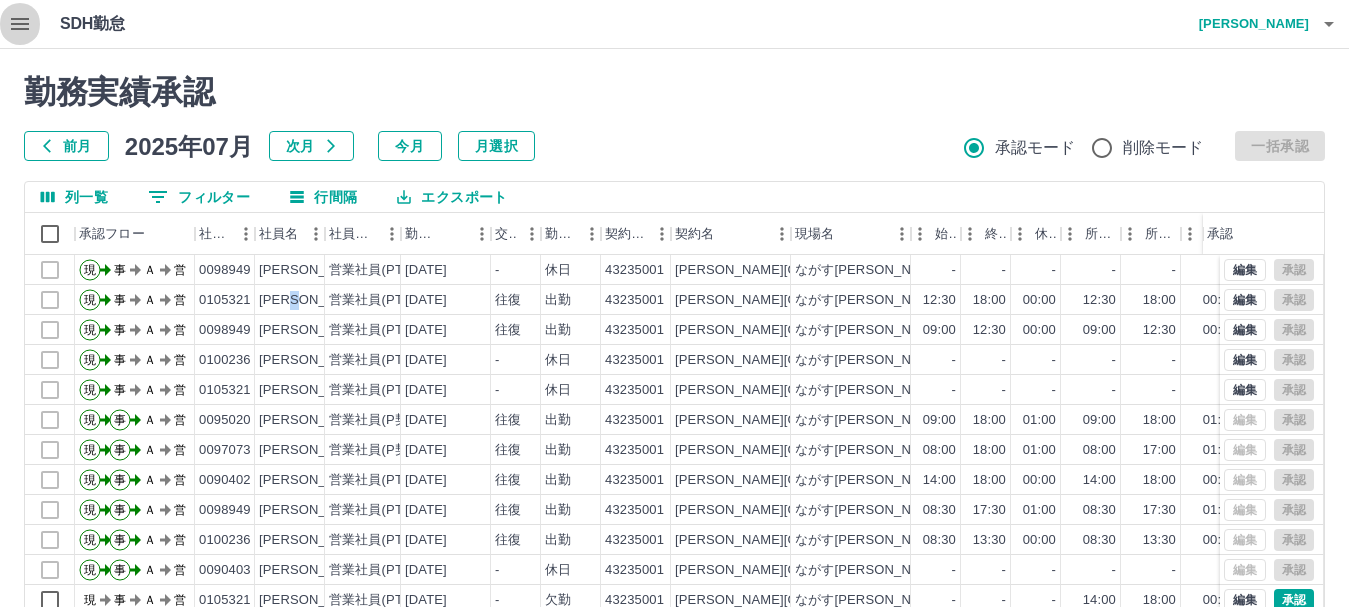 click 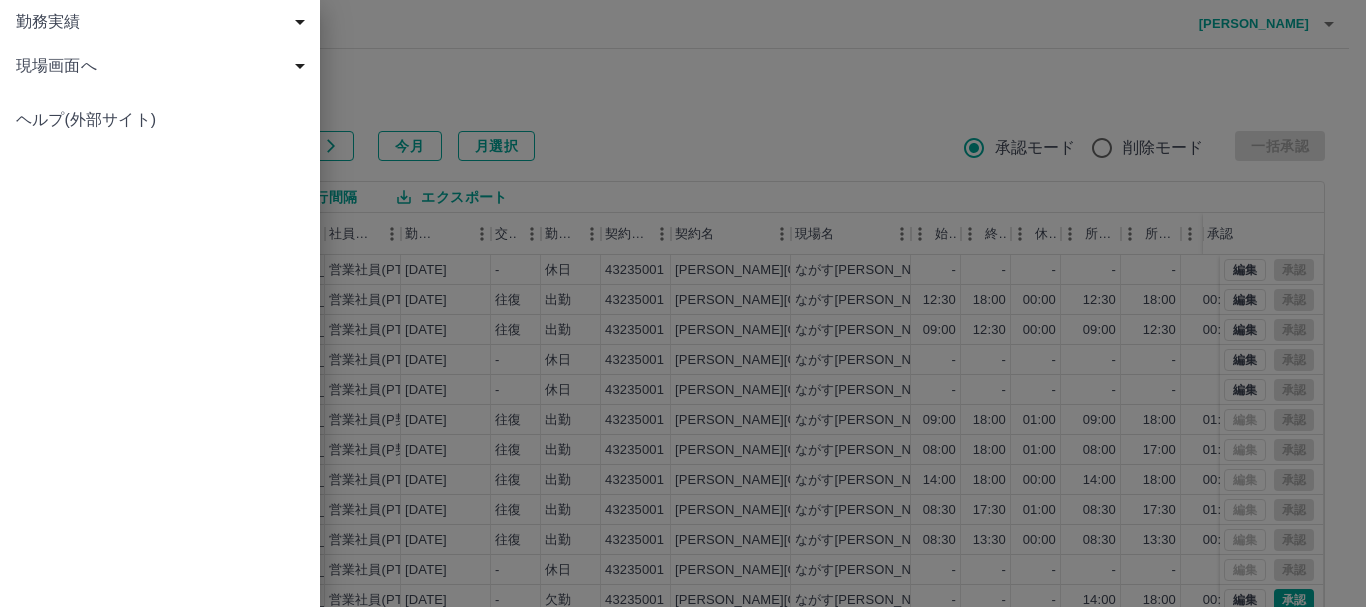 click at bounding box center [683, 303] 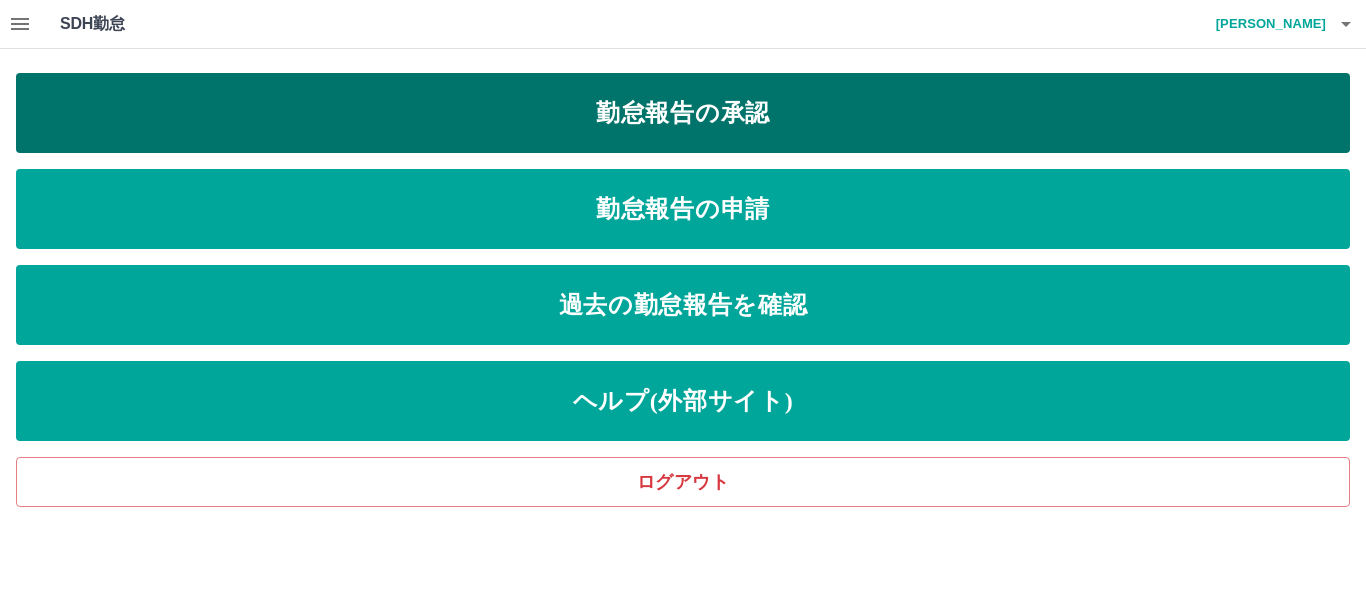 click on "勤怠報告の承認" at bounding box center (683, 113) 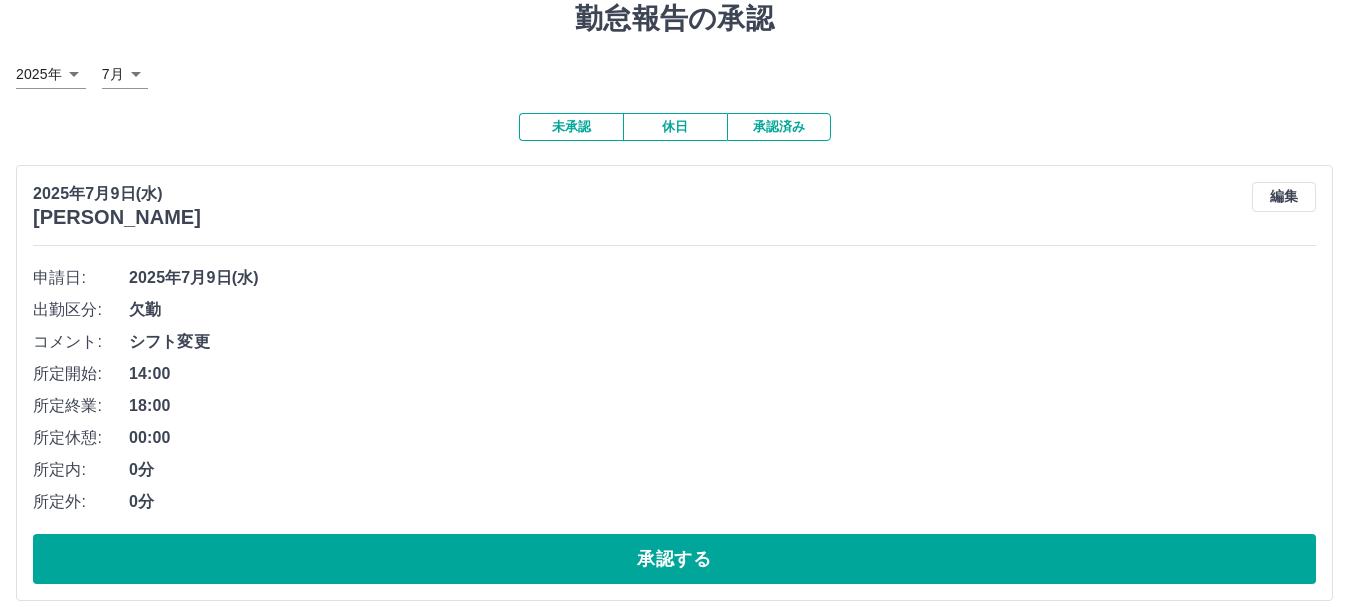 scroll, scrollTop: 91, scrollLeft: 0, axis: vertical 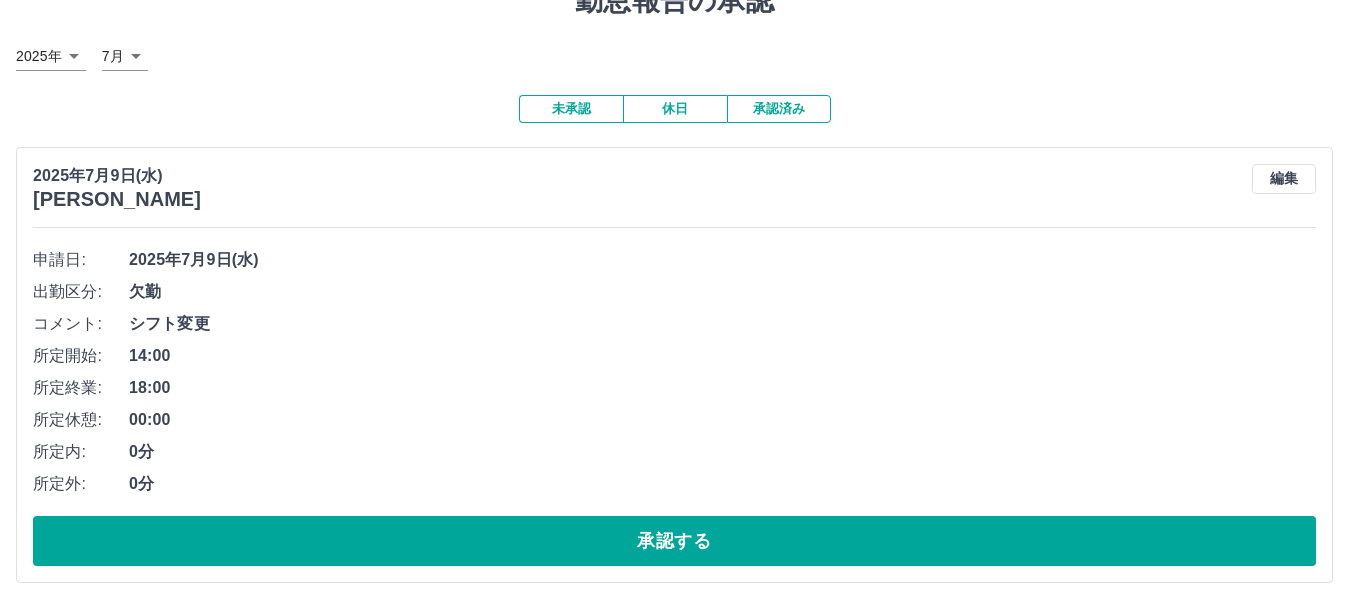 click on "00:00" at bounding box center [722, 420] 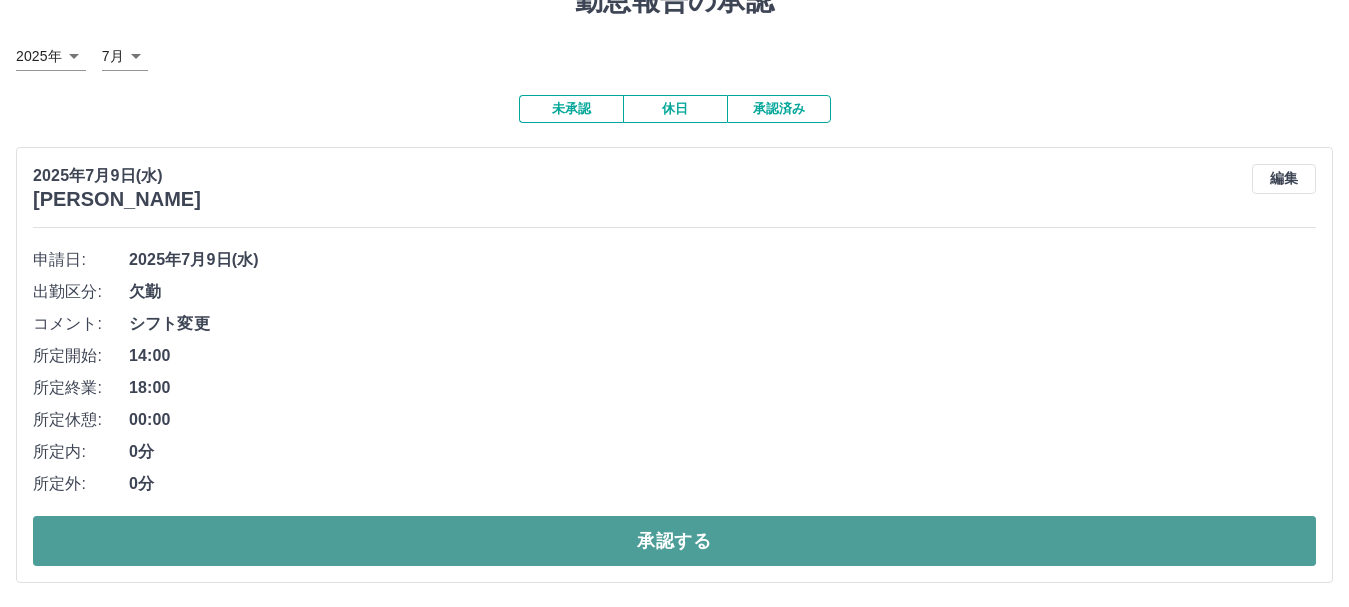 click on "承認する" at bounding box center (674, 541) 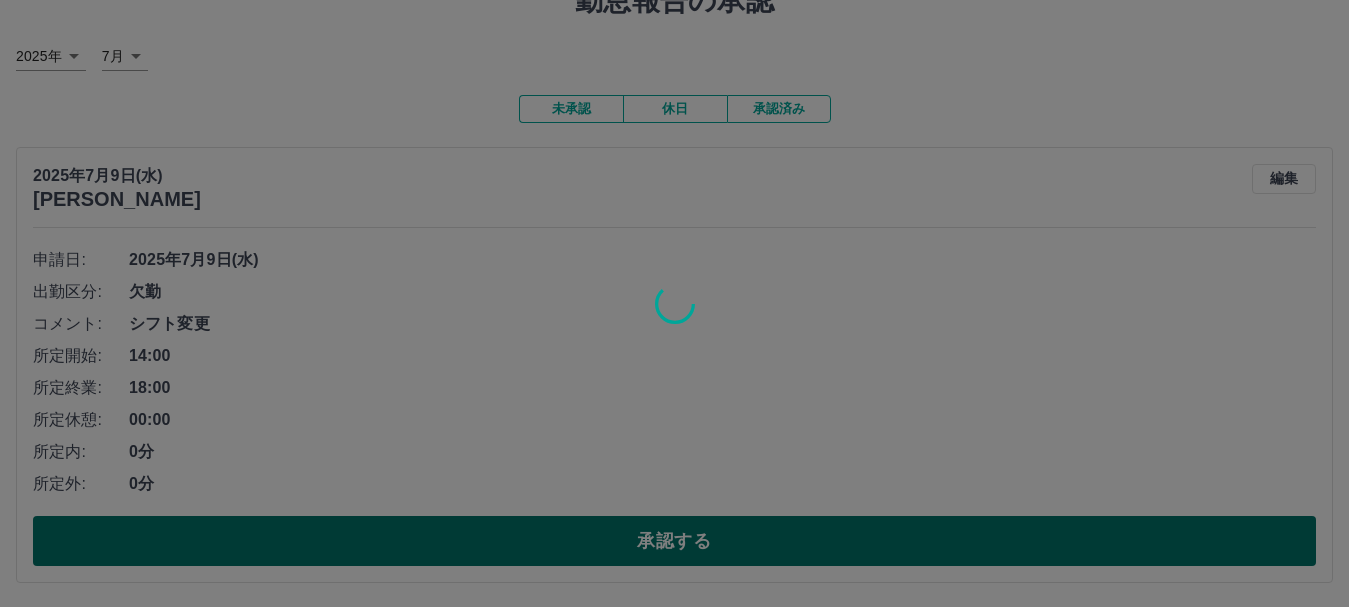 scroll, scrollTop: 0, scrollLeft: 0, axis: both 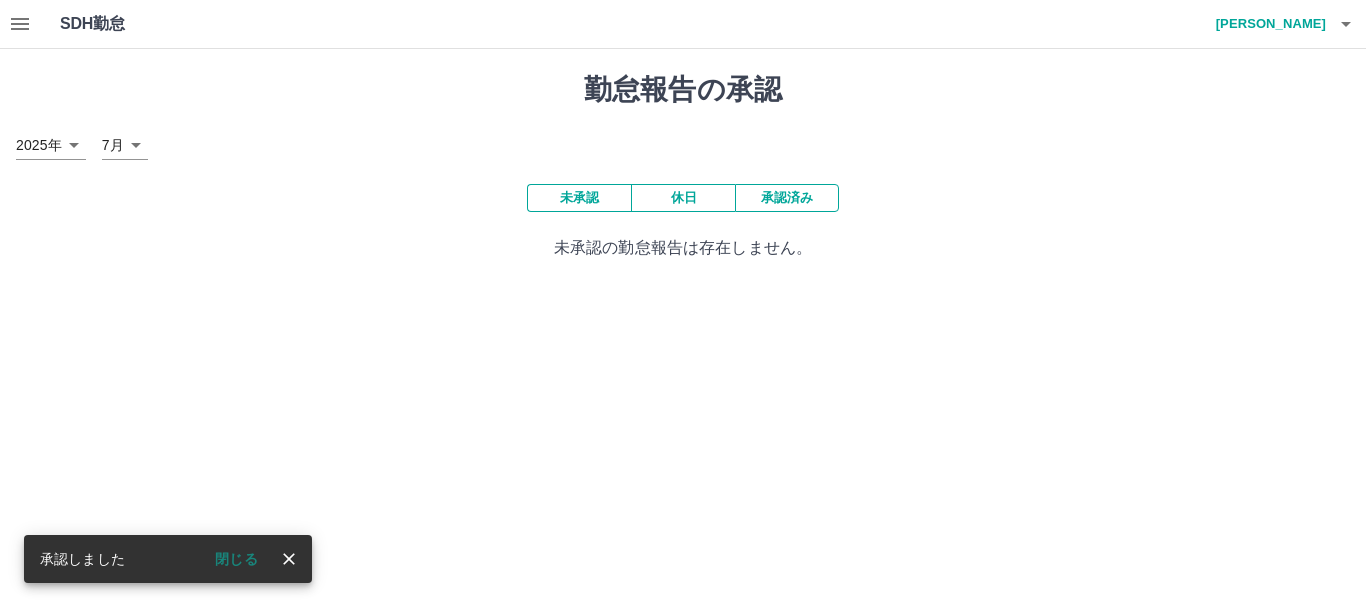 click 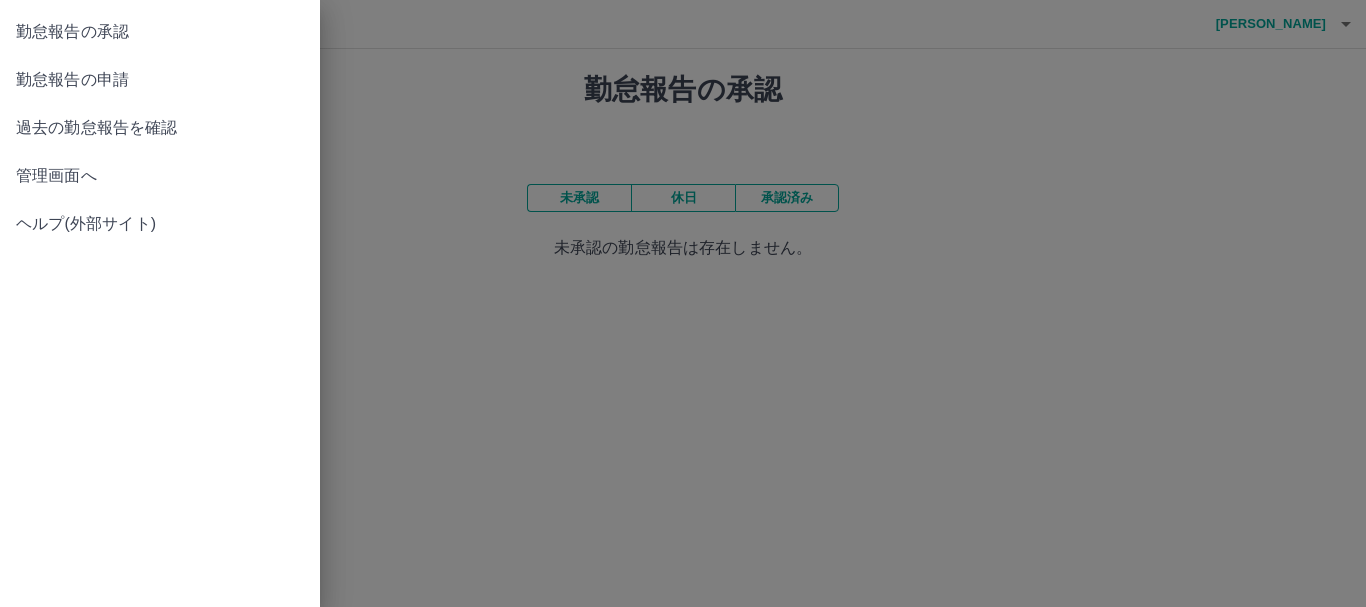 click on "管理画面へ" at bounding box center (160, 176) 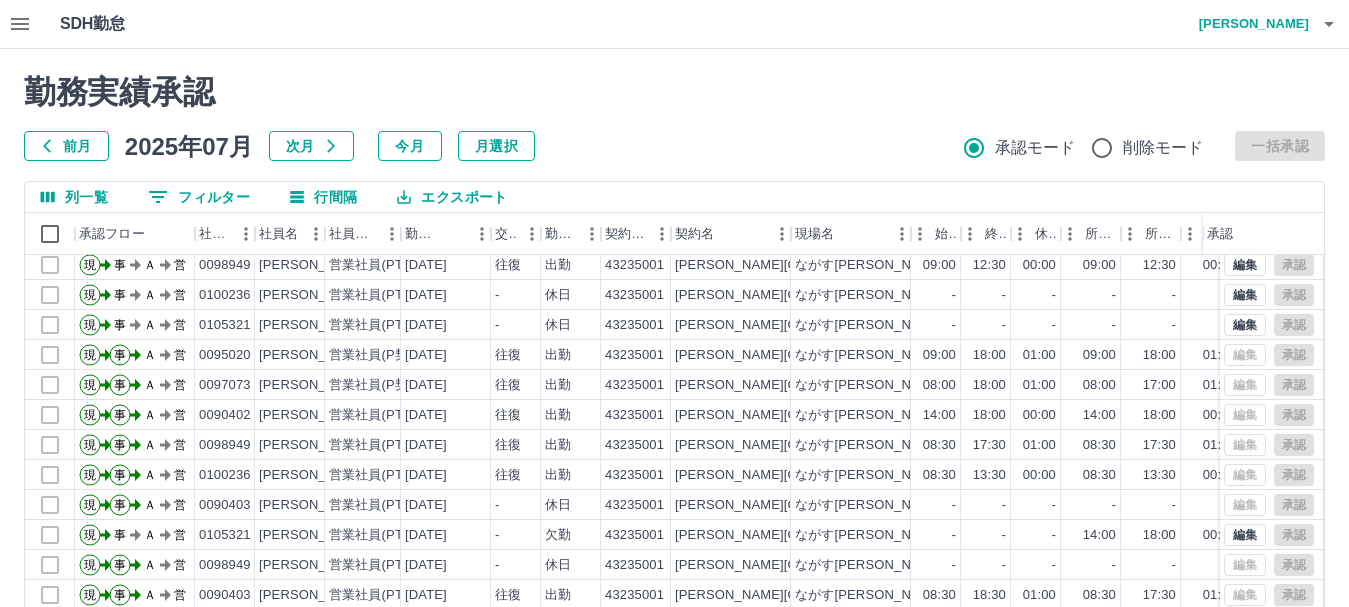 scroll, scrollTop: 104, scrollLeft: 0, axis: vertical 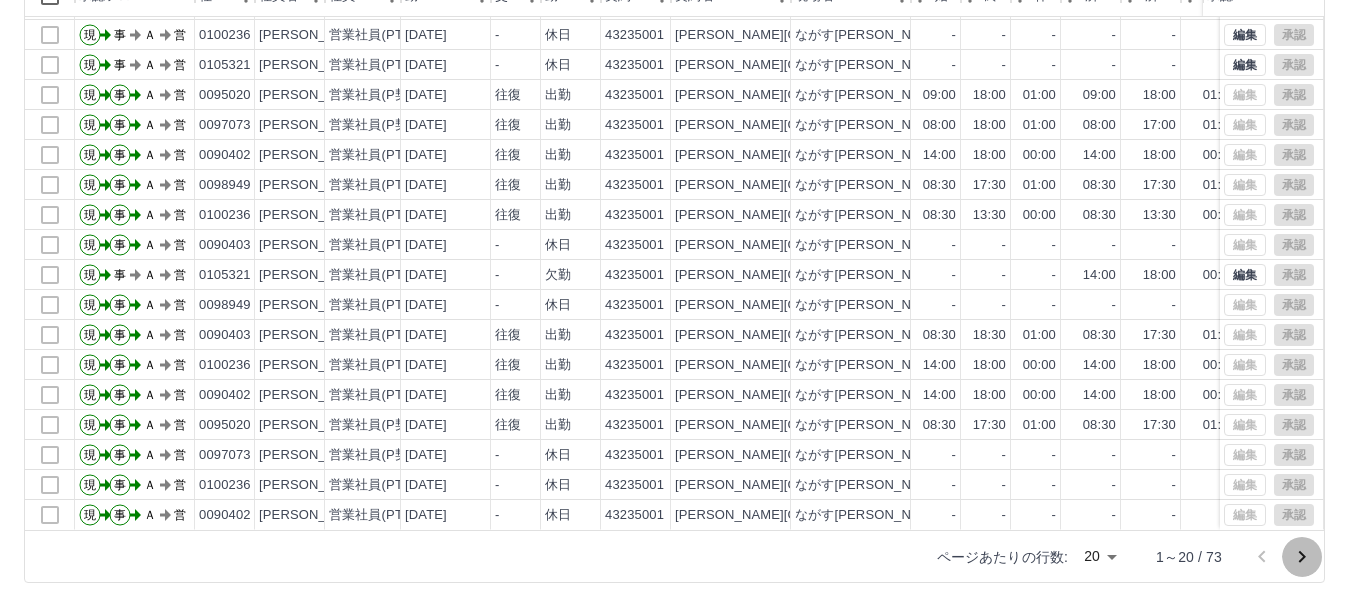 click 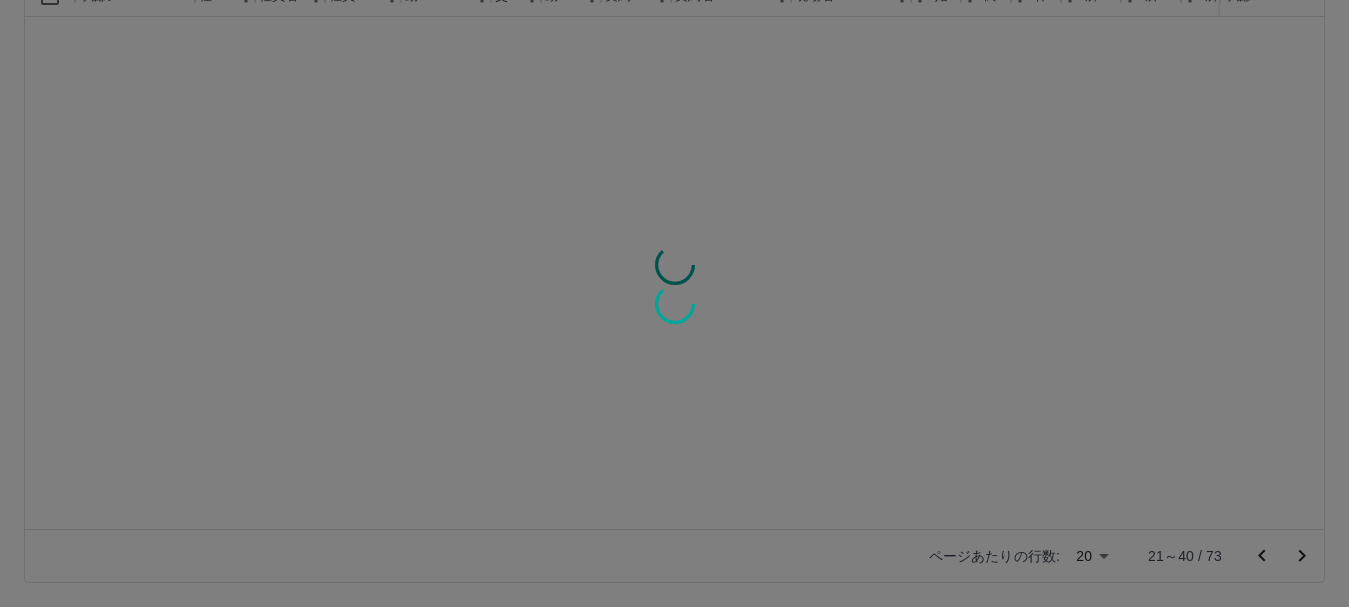 scroll, scrollTop: 0, scrollLeft: 0, axis: both 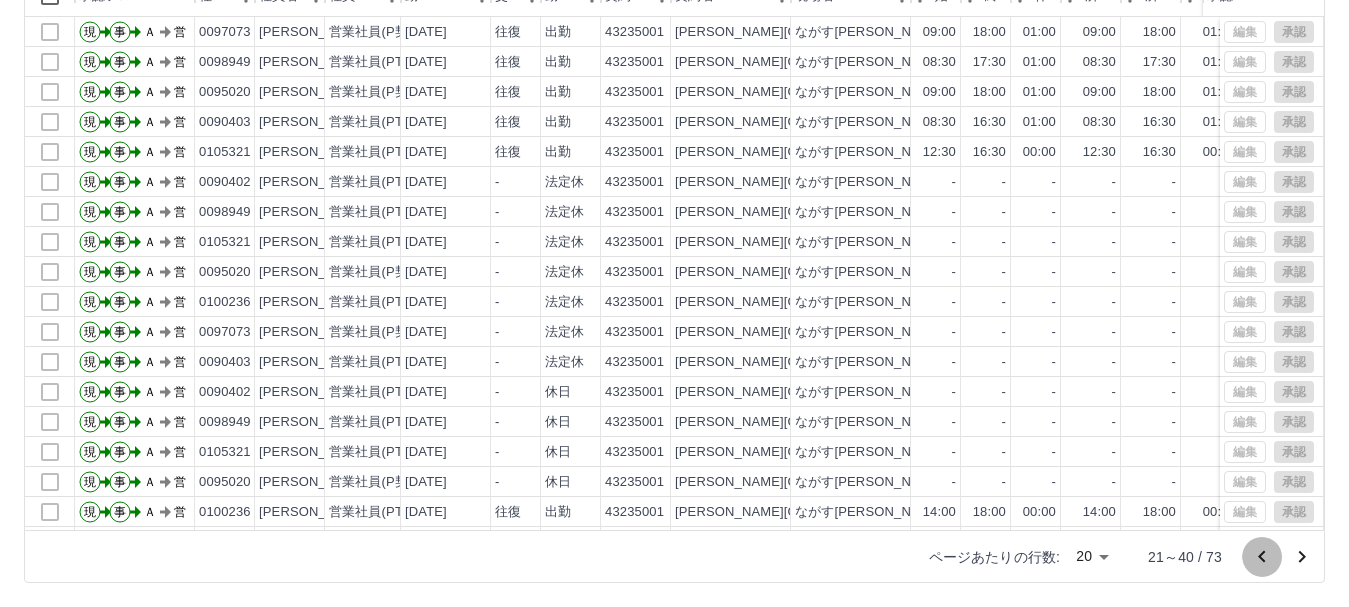click 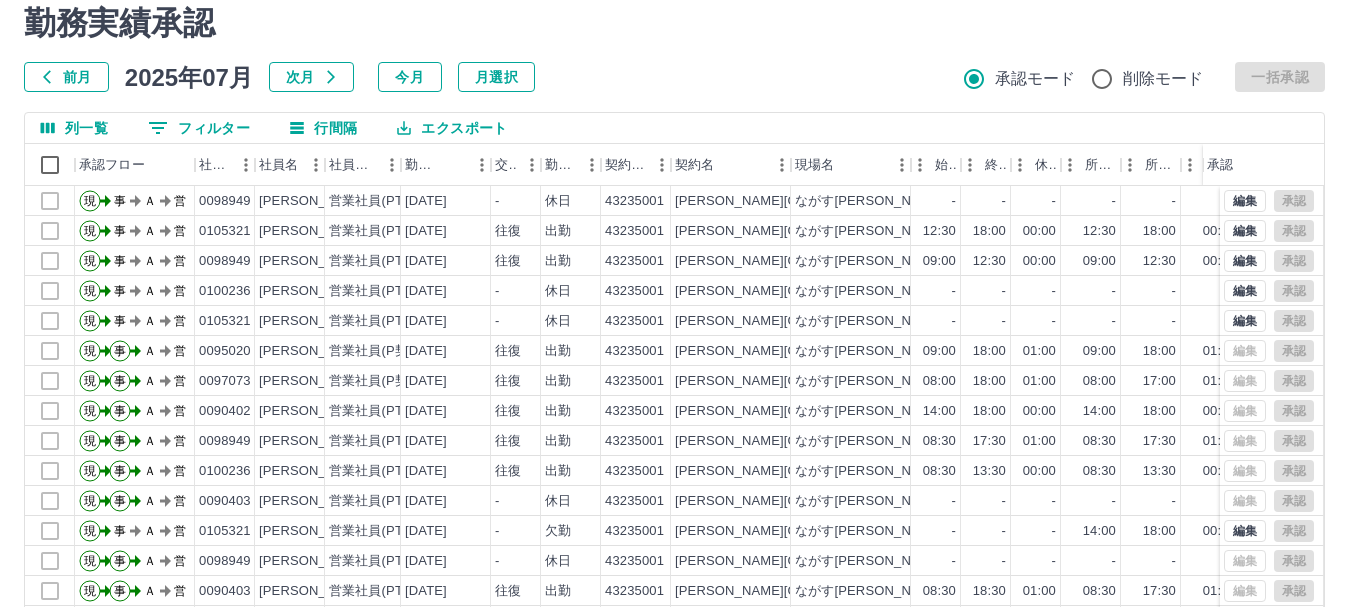 scroll, scrollTop: 0, scrollLeft: 0, axis: both 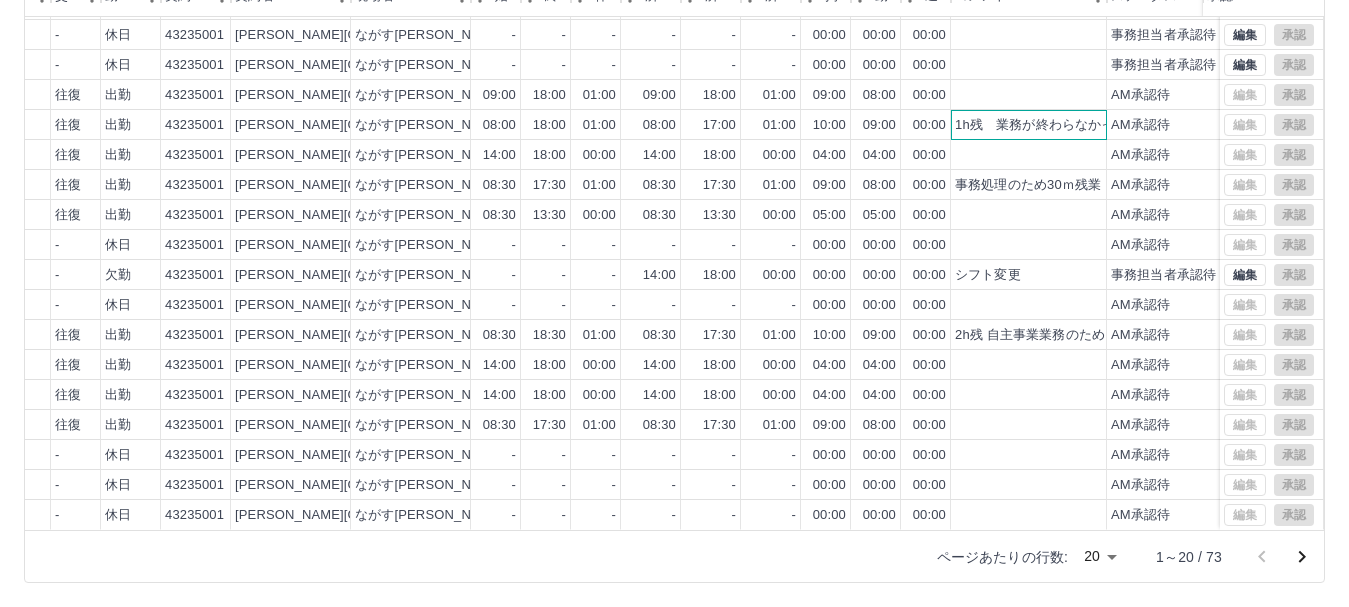 click on "1h残　業務が終わらなかった為" at bounding box center (1048, 125) 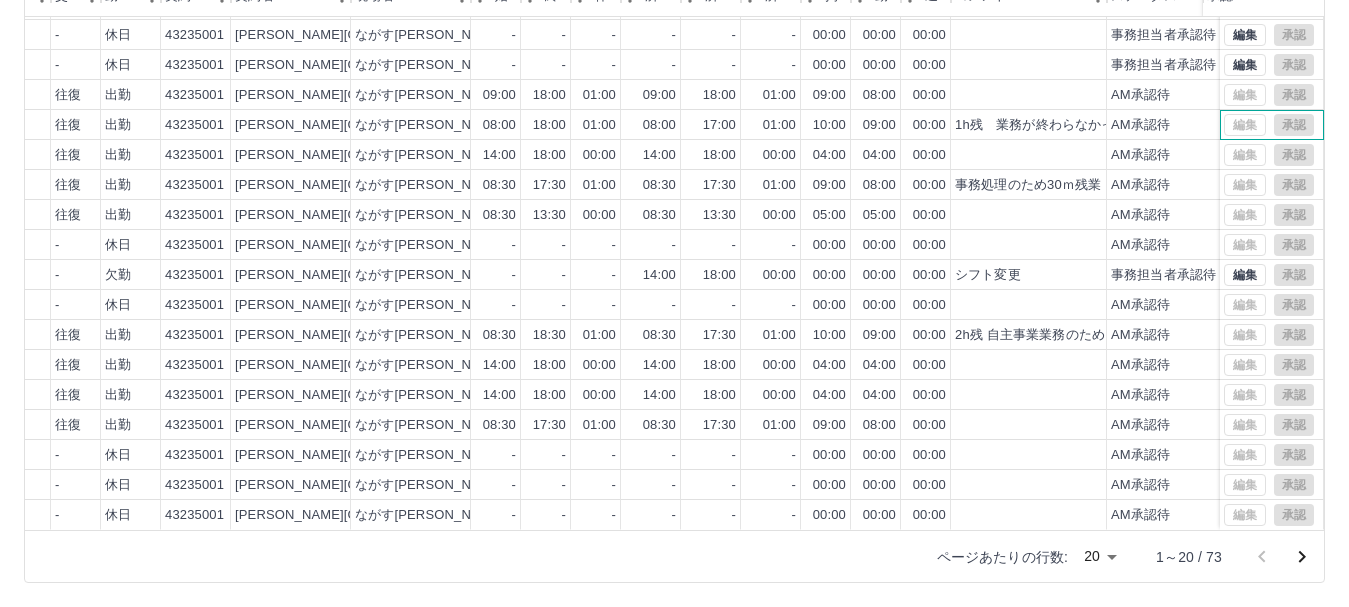 click on "編集 承認" at bounding box center (1269, 125) 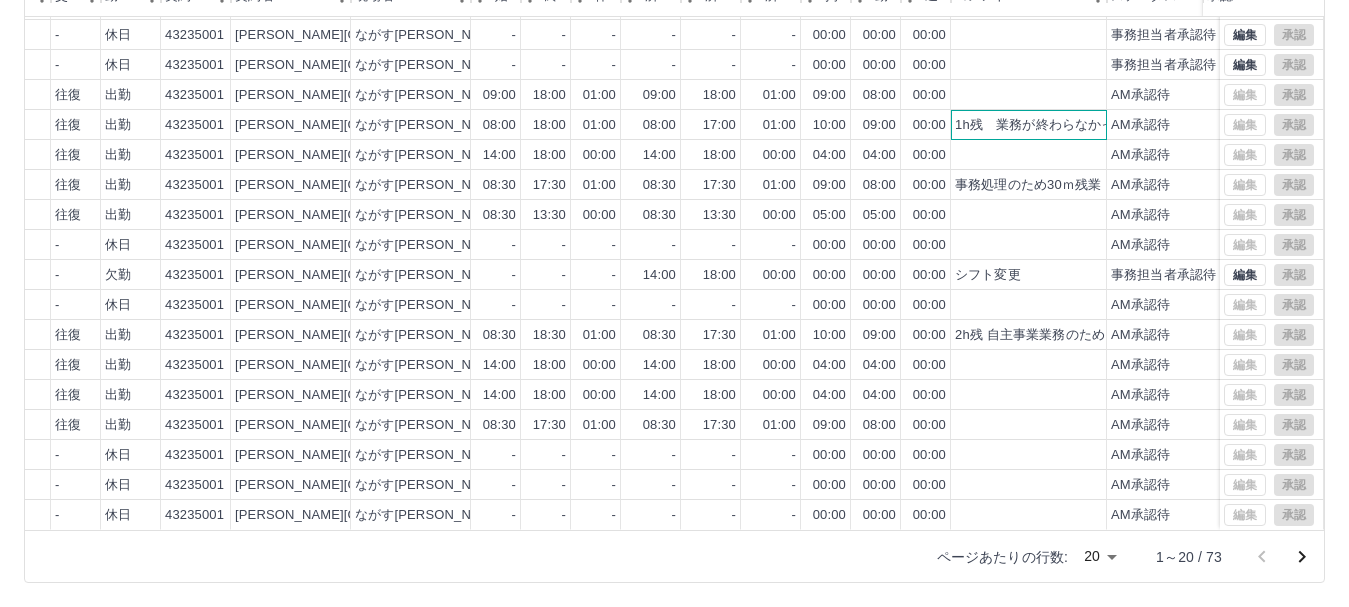 click on "1h残　業務が終わらなかった為" at bounding box center (1048, 125) 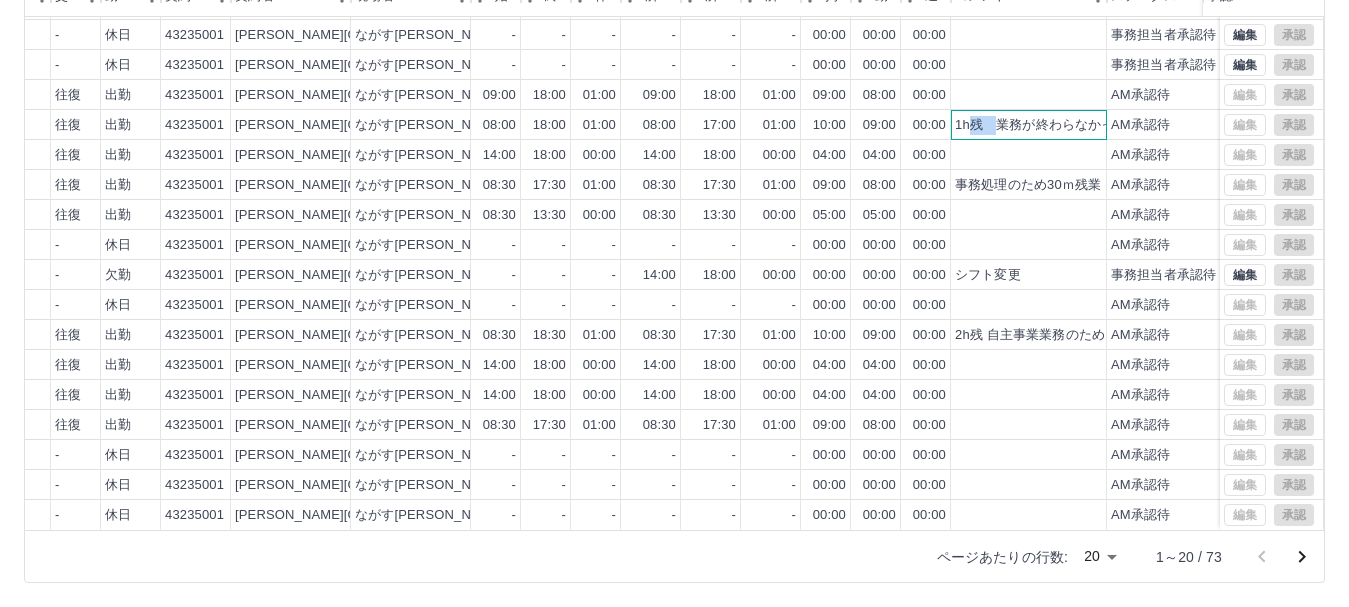 click on "1h残　業務が終わらなかった為" at bounding box center [1048, 125] 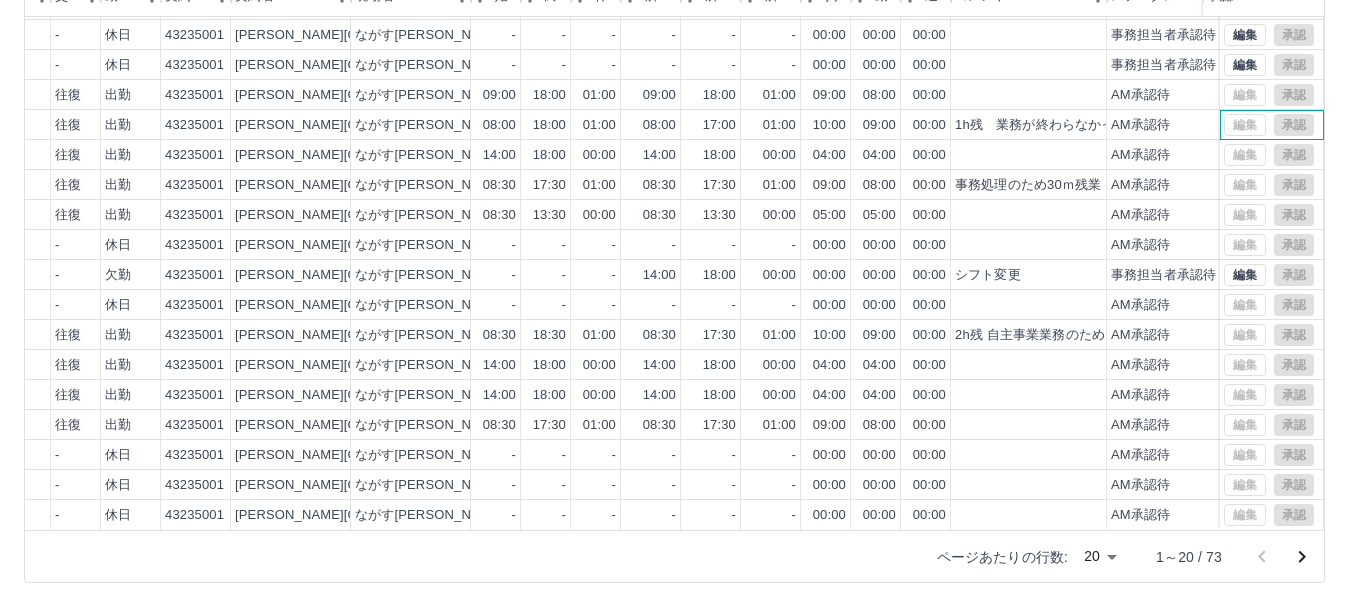 click on "編集 承認" at bounding box center [1269, 125] 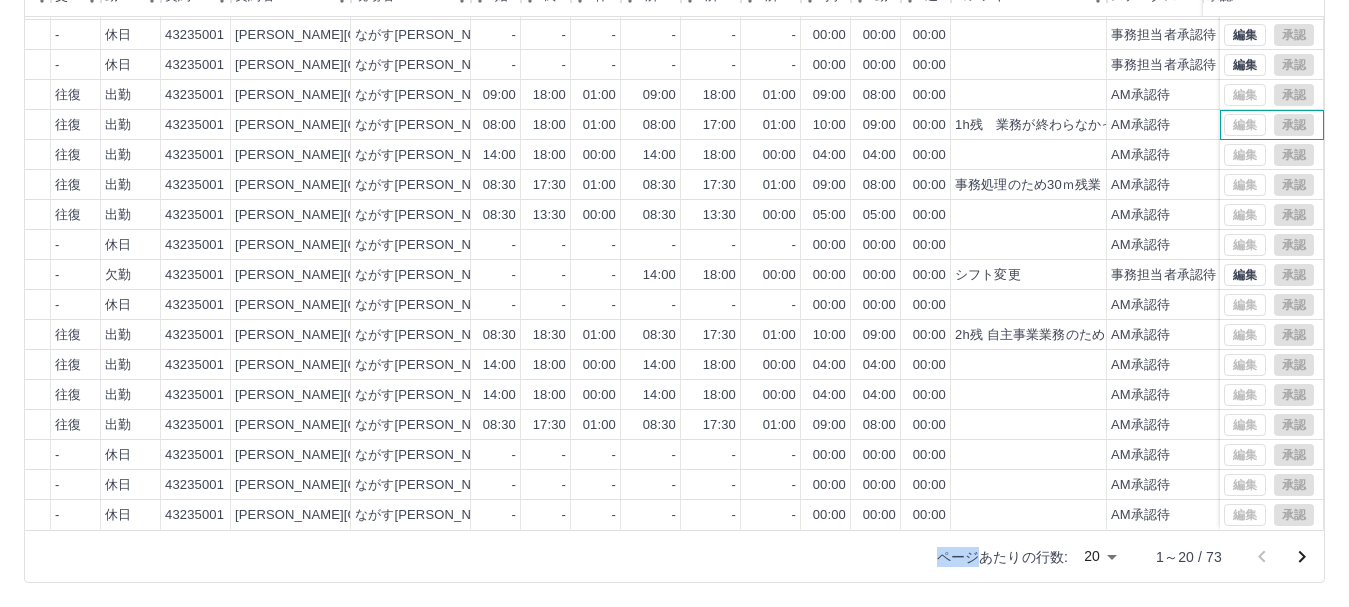 click on "編集 承認" at bounding box center [1269, 125] 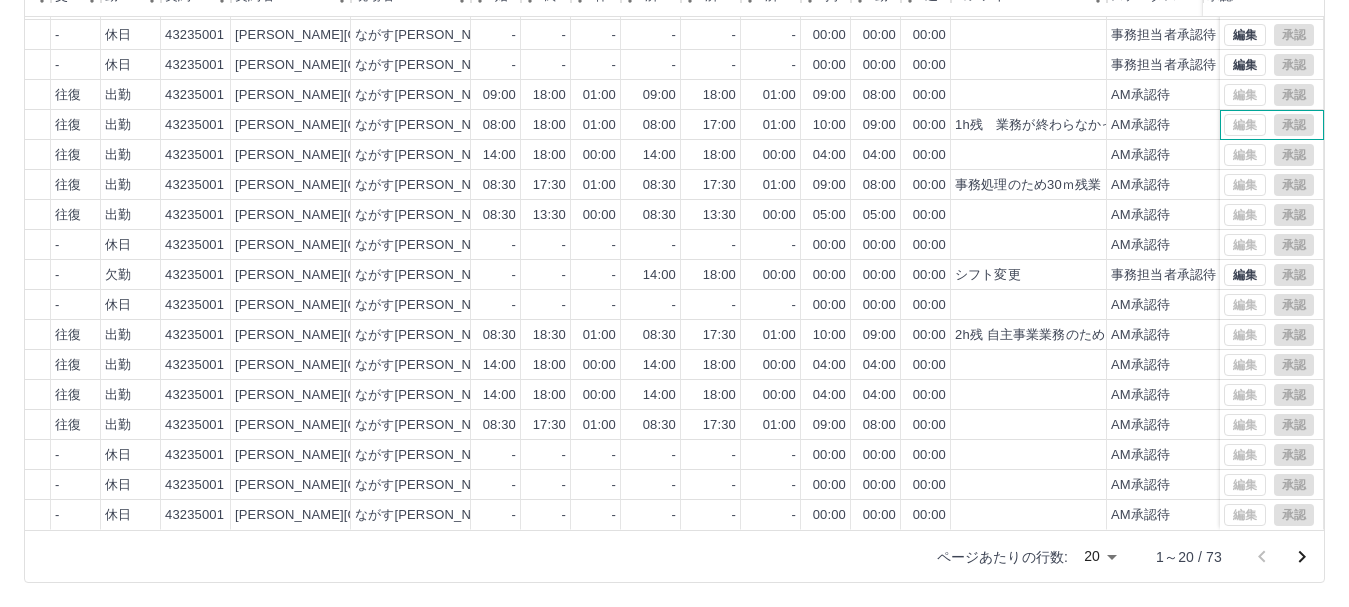 click on "編集 承認" at bounding box center [1269, 125] 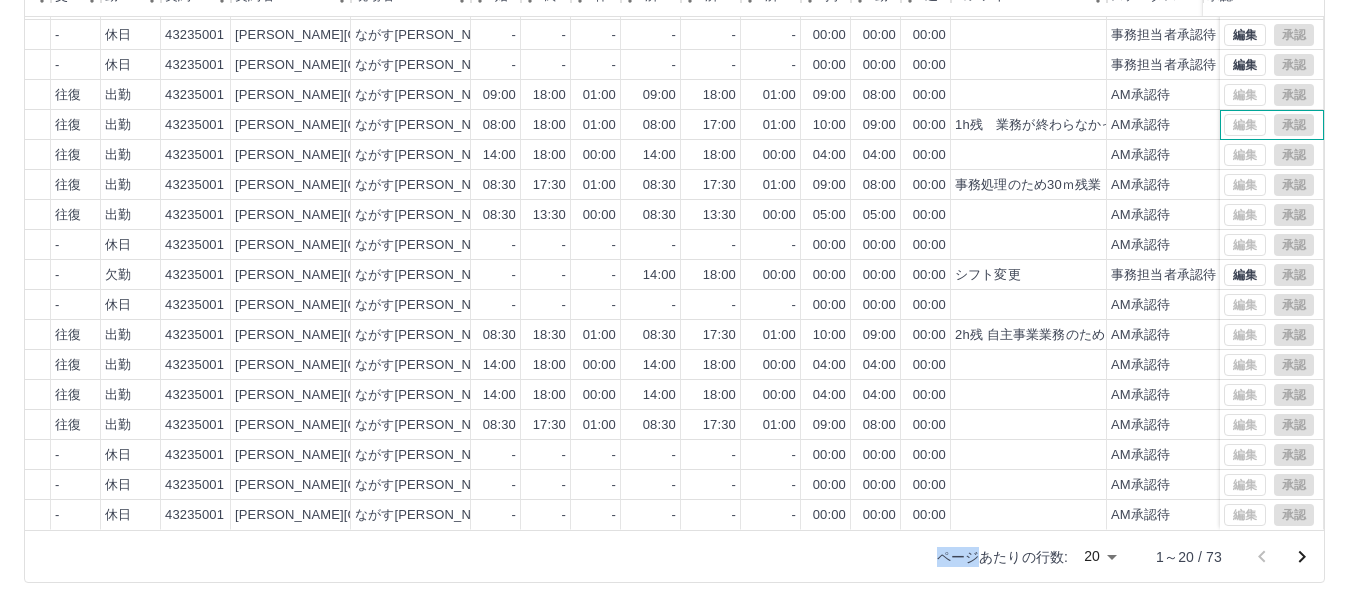 click on "編集 承認" at bounding box center [1269, 125] 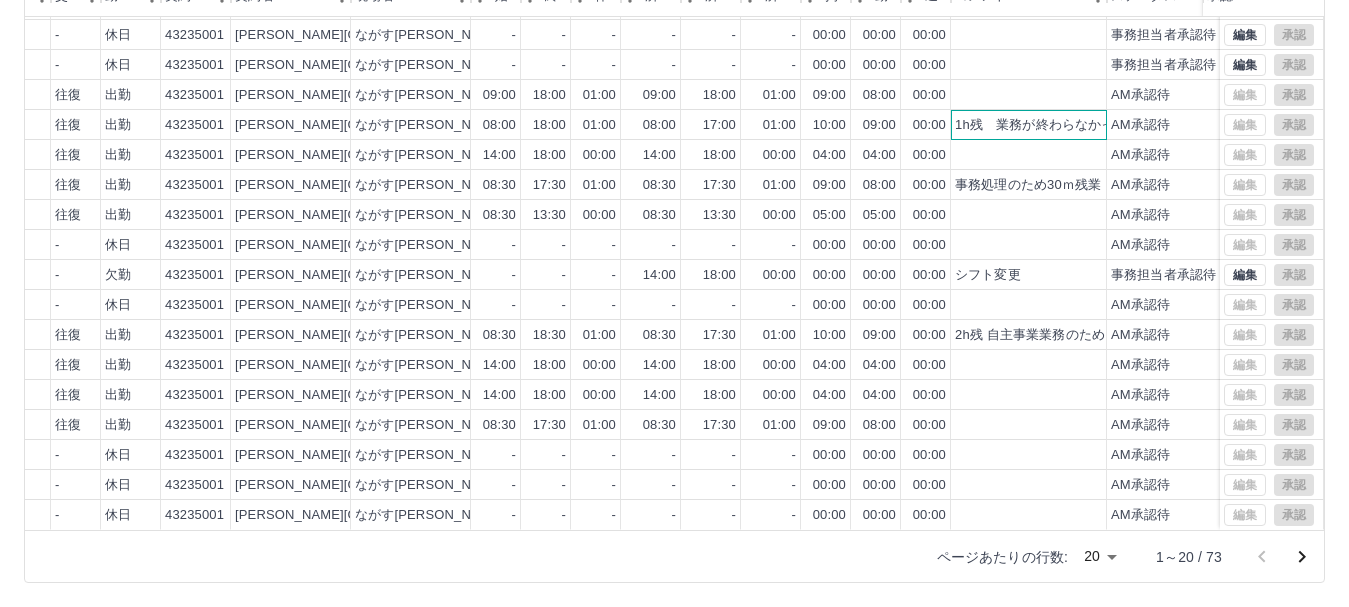 click on "1h残　業務が終わらなかった為" at bounding box center [1048, 125] 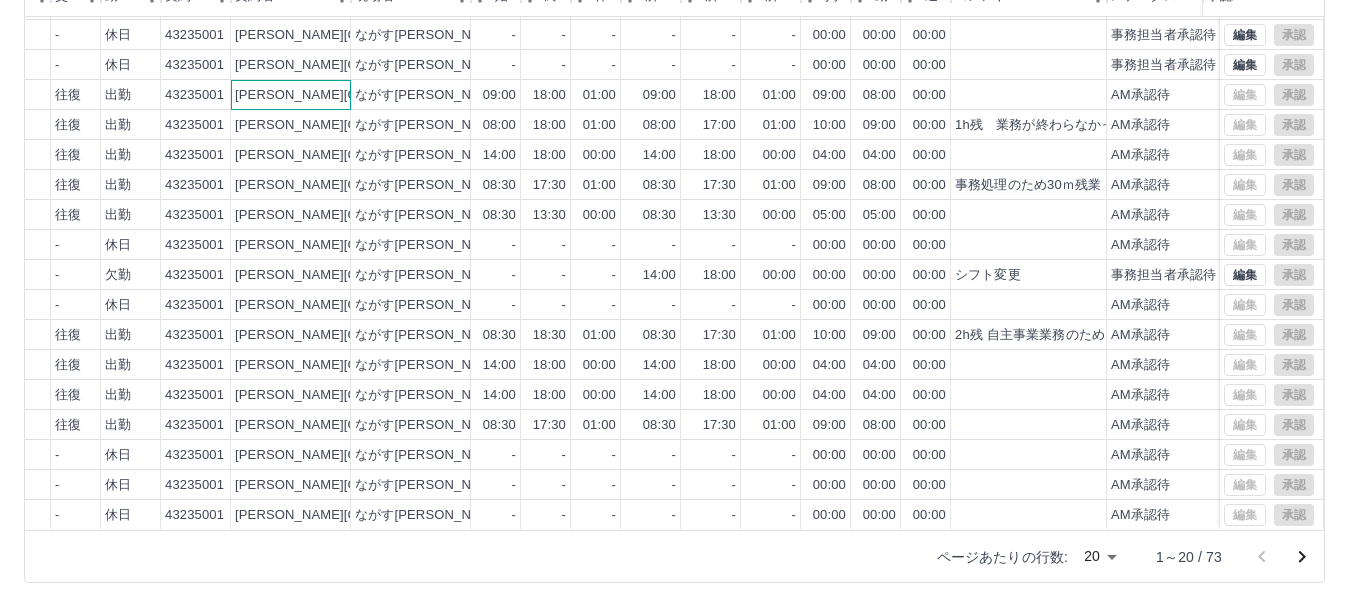 click on "[PERSON_NAME][GEOGRAPHIC_DATA]" at bounding box center (291, 95) 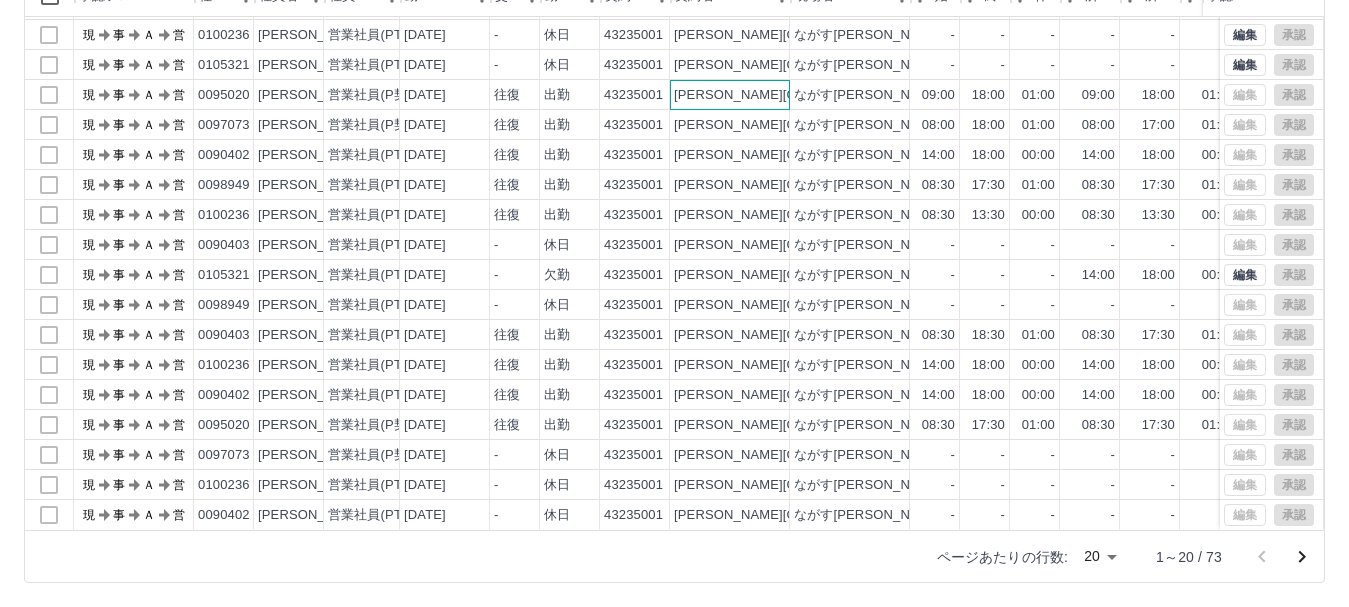 scroll, scrollTop: 104, scrollLeft: 0, axis: vertical 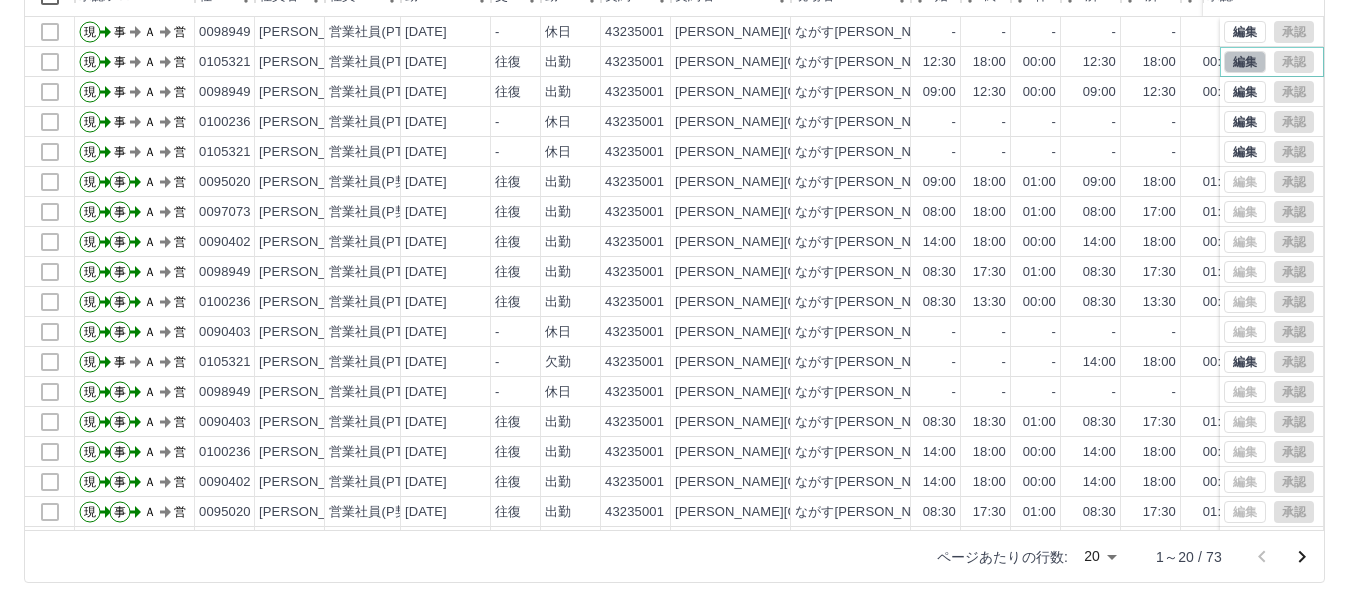 click on "編集" at bounding box center [1245, 62] 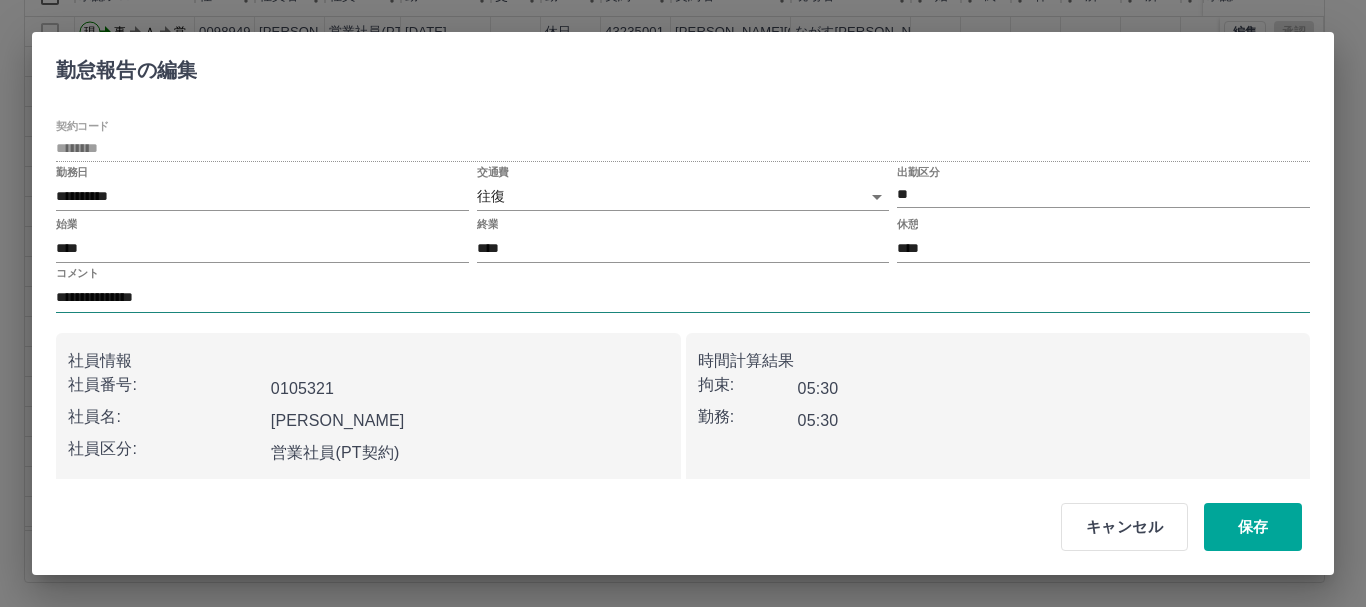 click on "**********" at bounding box center (683, 297) 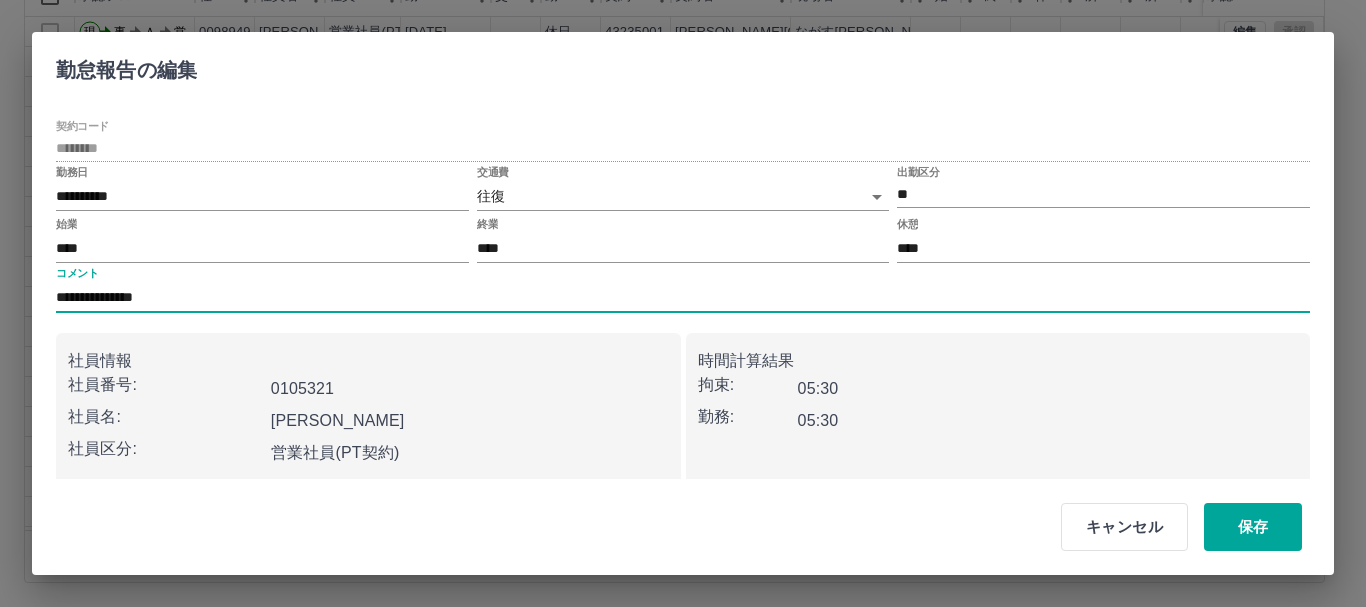 click on "**********" at bounding box center (683, 297) 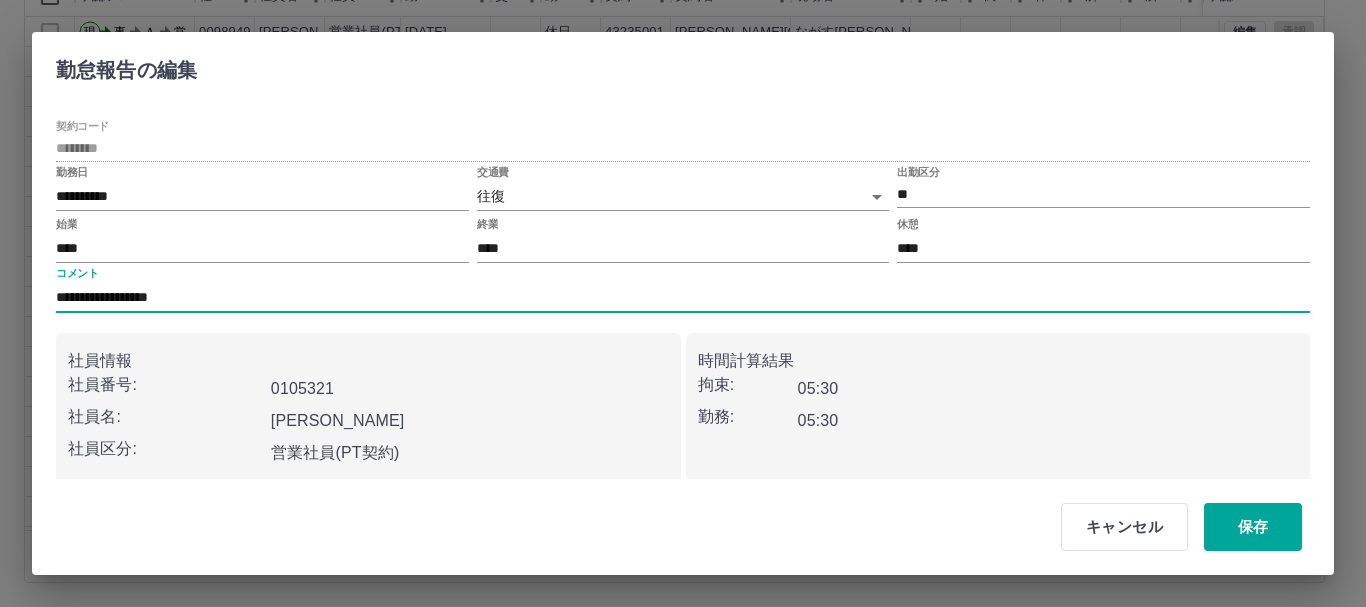 click on "**********" at bounding box center [683, 297] 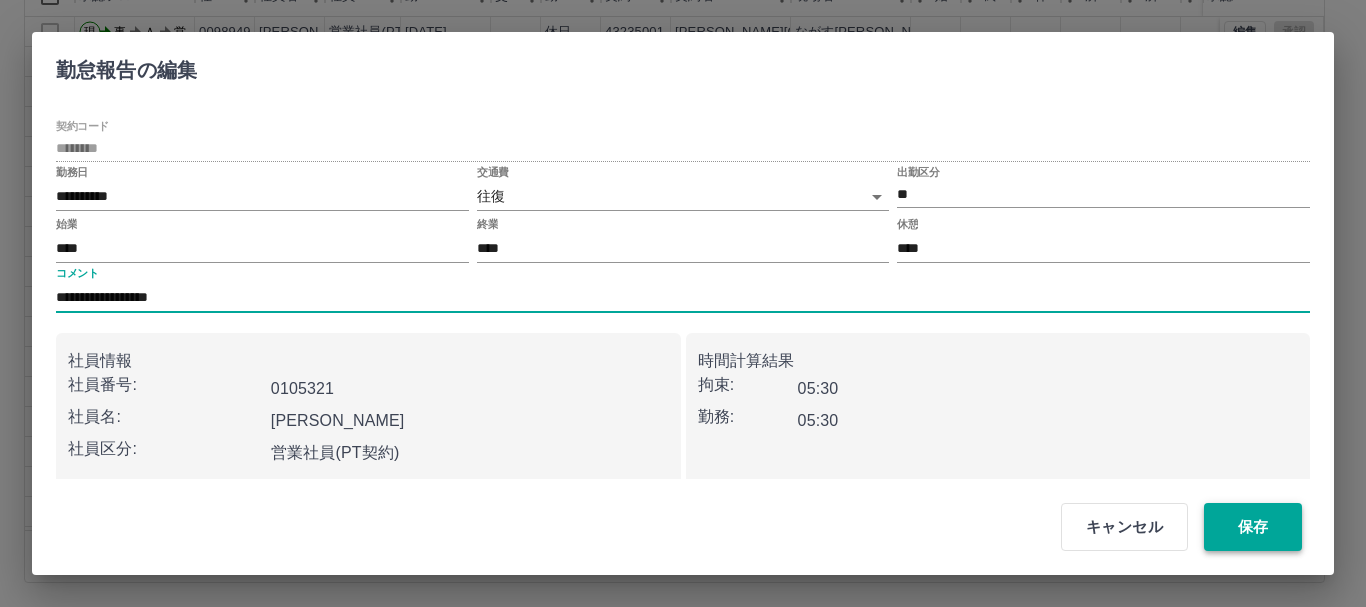 type on "**********" 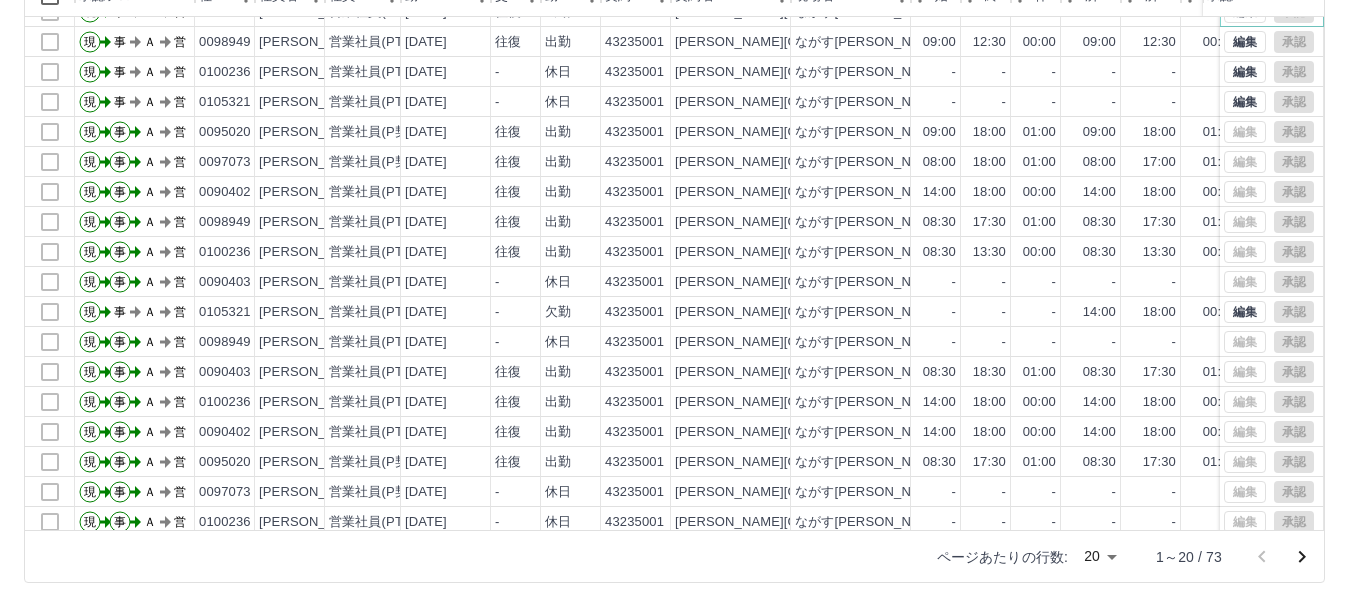 scroll, scrollTop: 0, scrollLeft: 0, axis: both 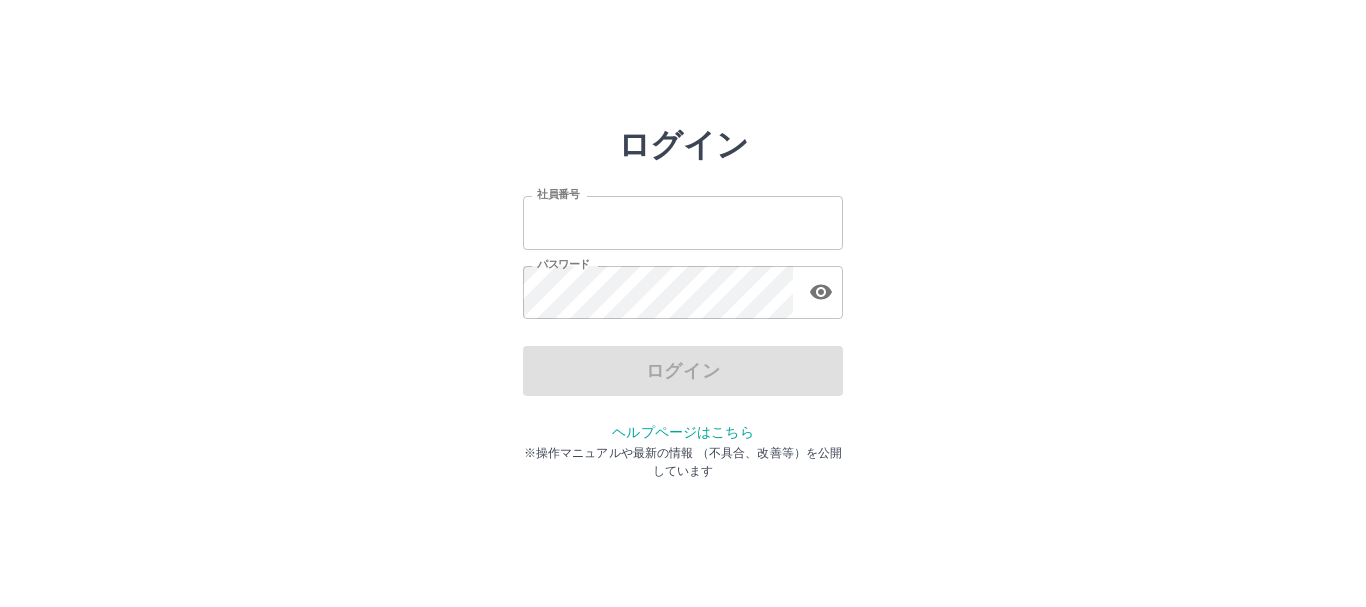 type on "*******" 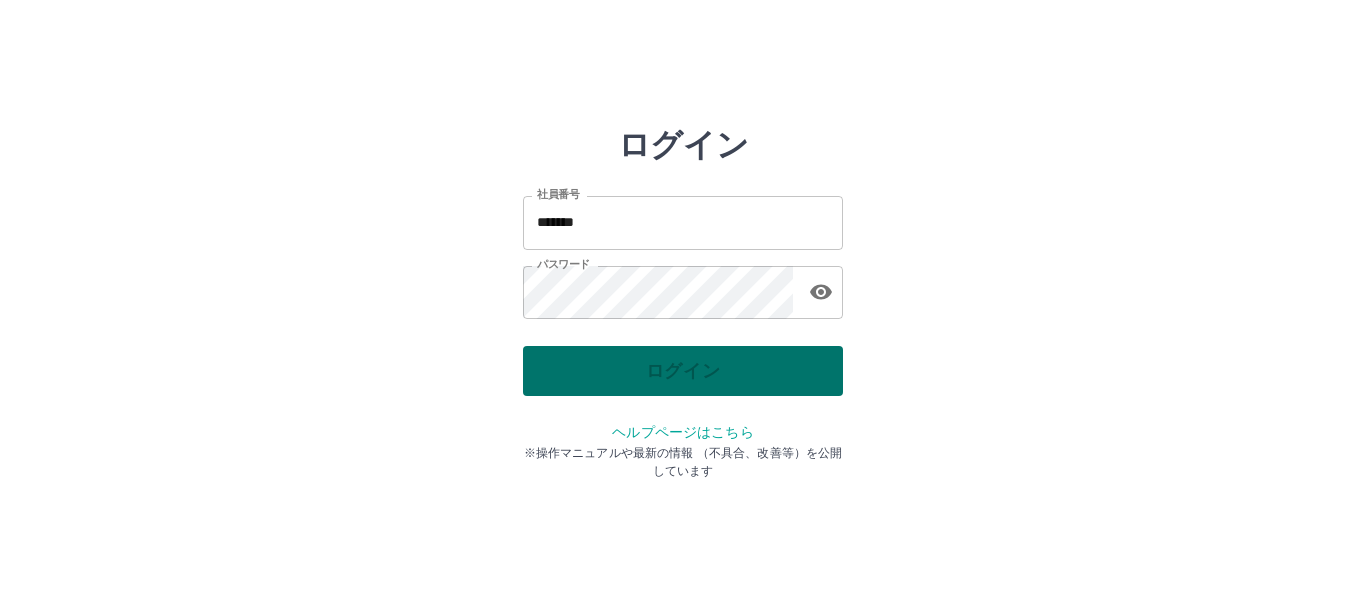 click on "ログイン" at bounding box center (683, 371) 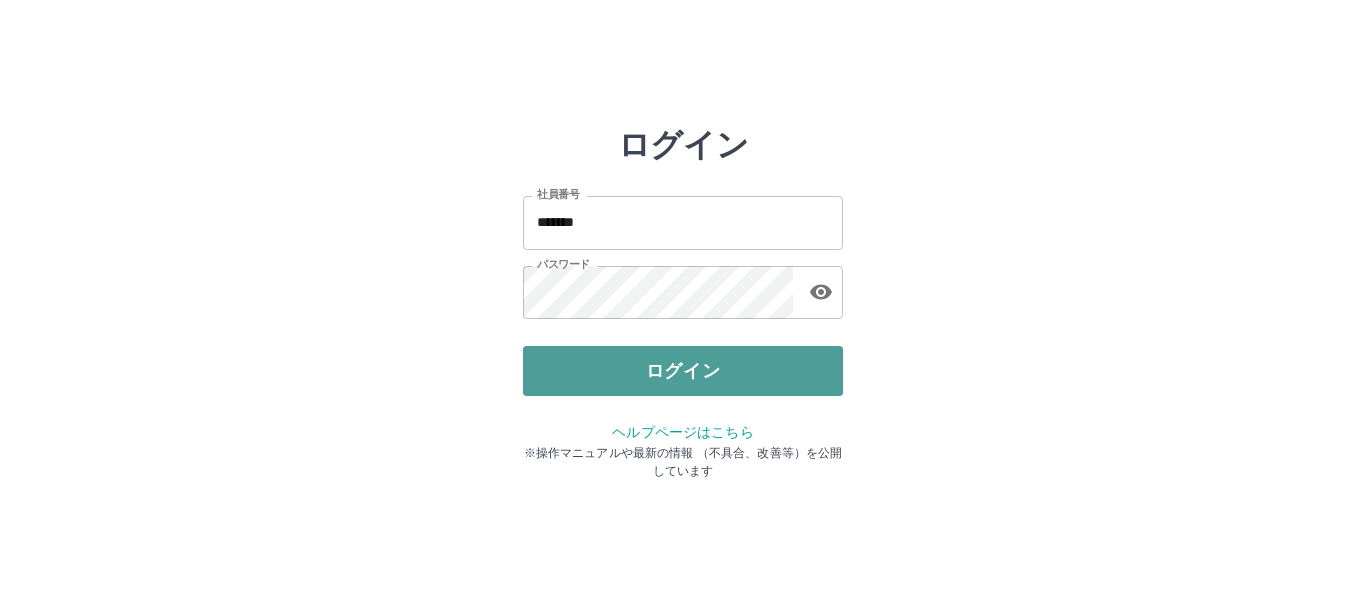 click on "ログイン" at bounding box center [683, 371] 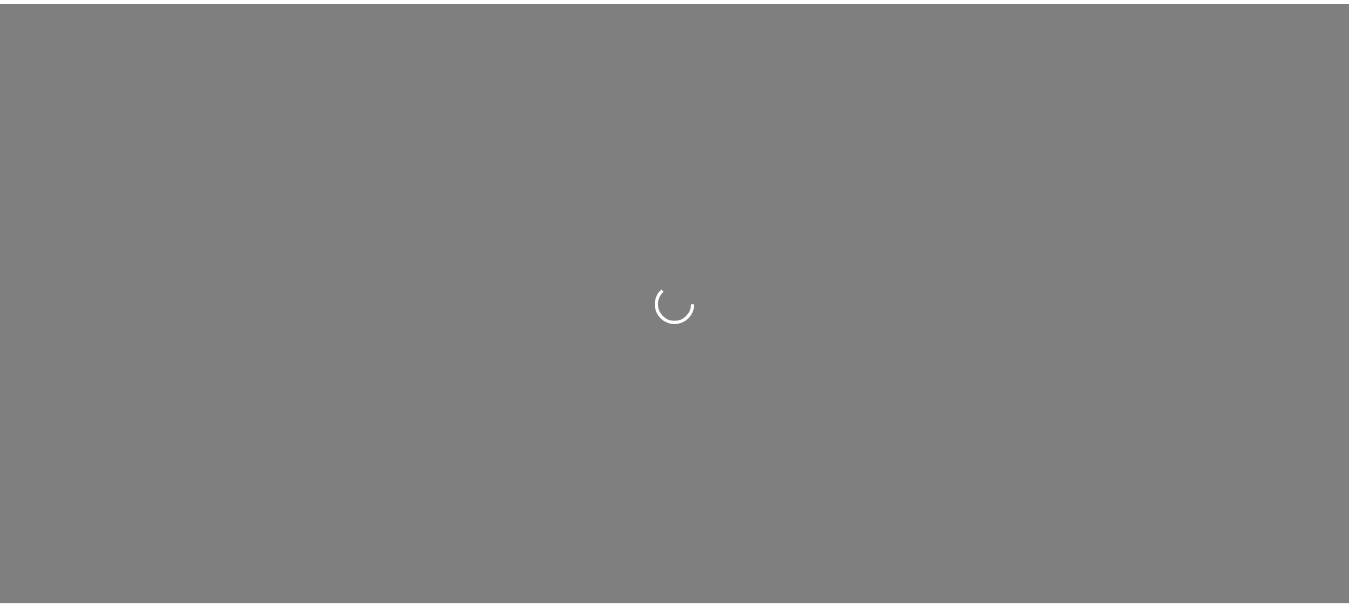 scroll, scrollTop: 0, scrollLeft: 0, axis: both 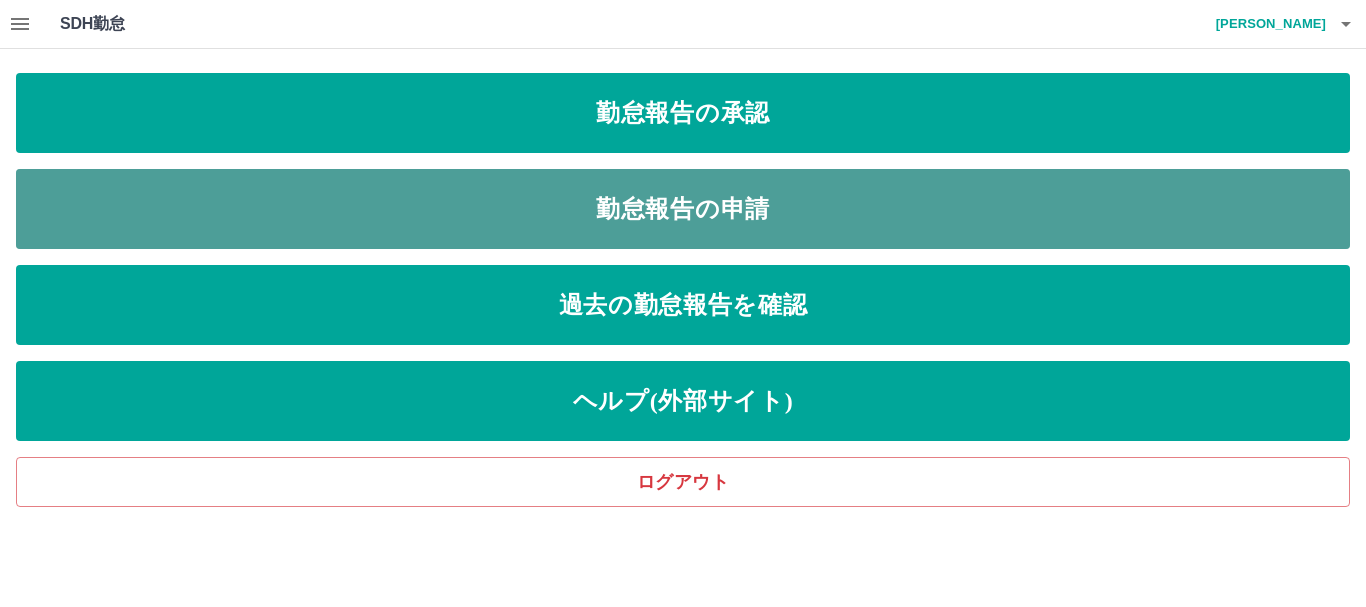click on "勤怠報告の申請" at bounding box center [683, 209] 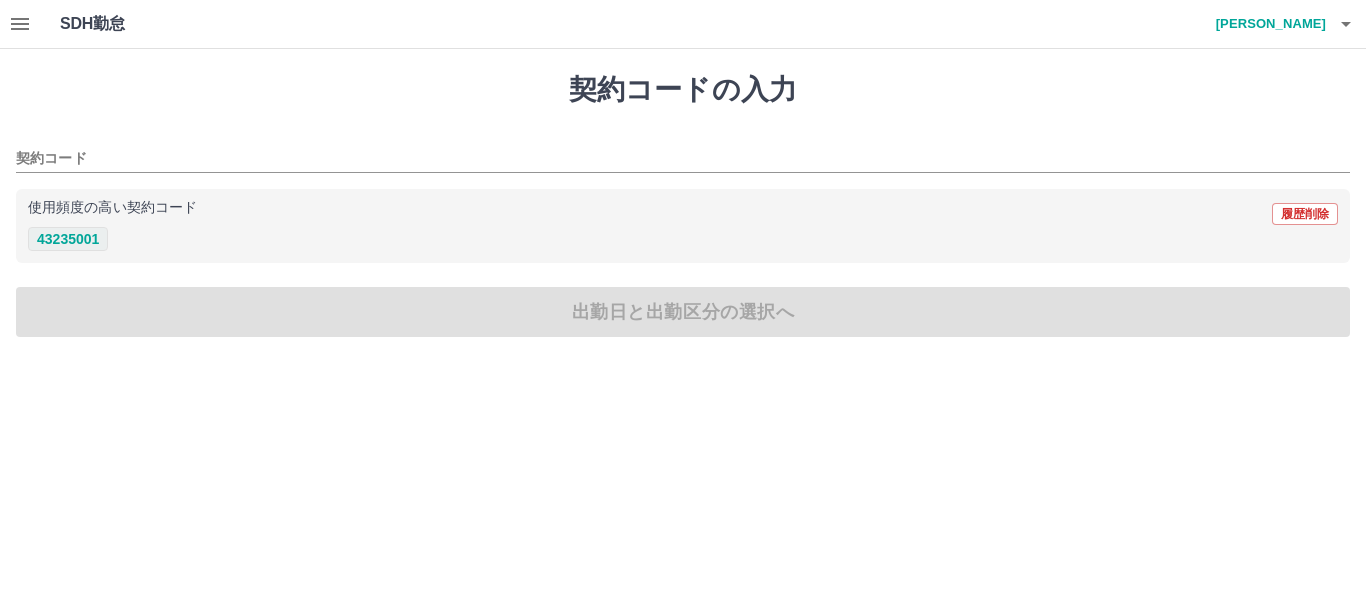 click on "43235001" at bounding box center [68, 239] 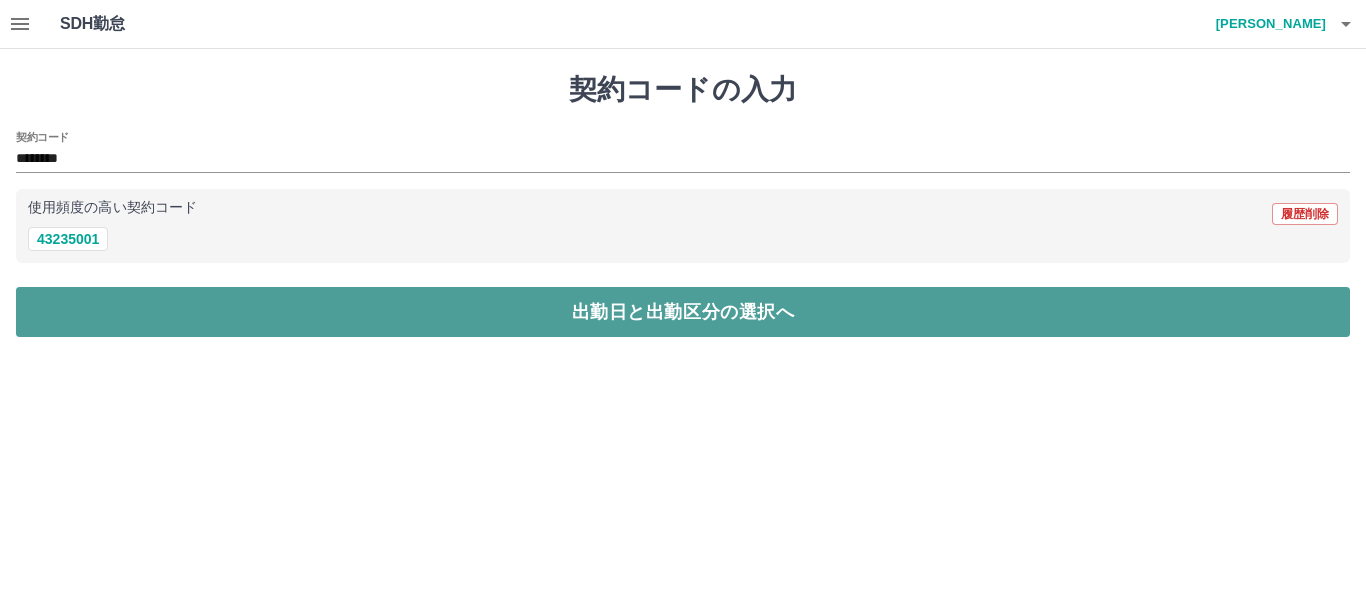click on "出勤日と出勤区分の選択へ" at bounding box center (683, 312) 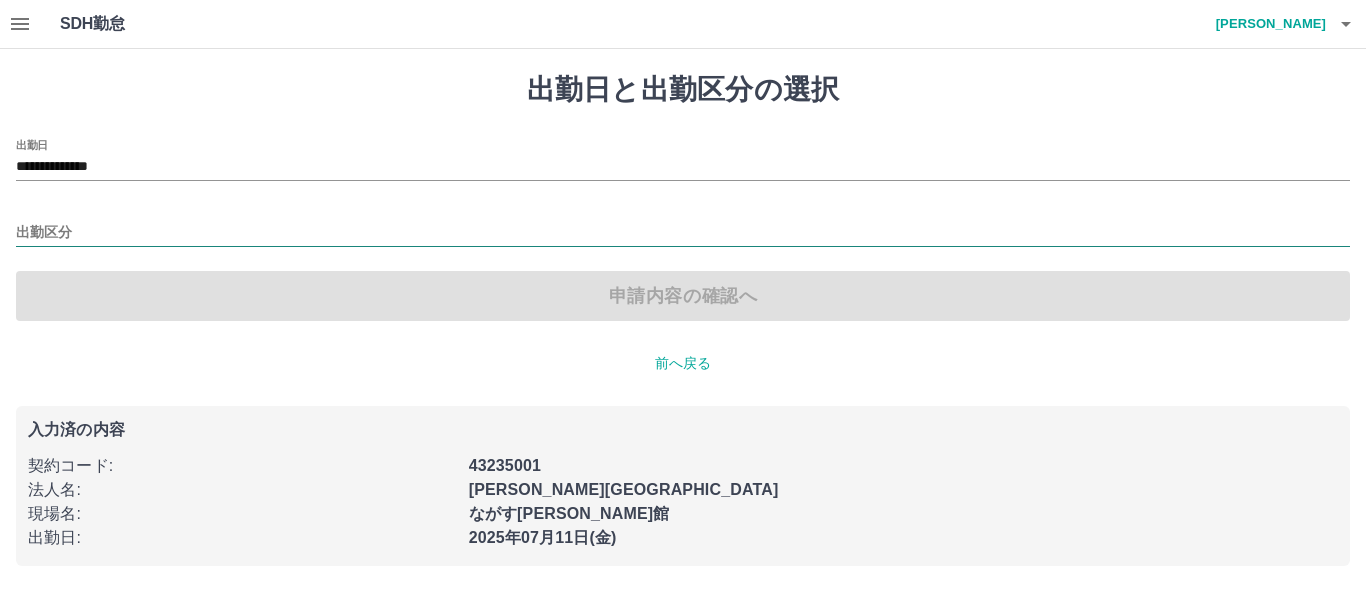click on "出勤区分" at bounding box center [683, 233] 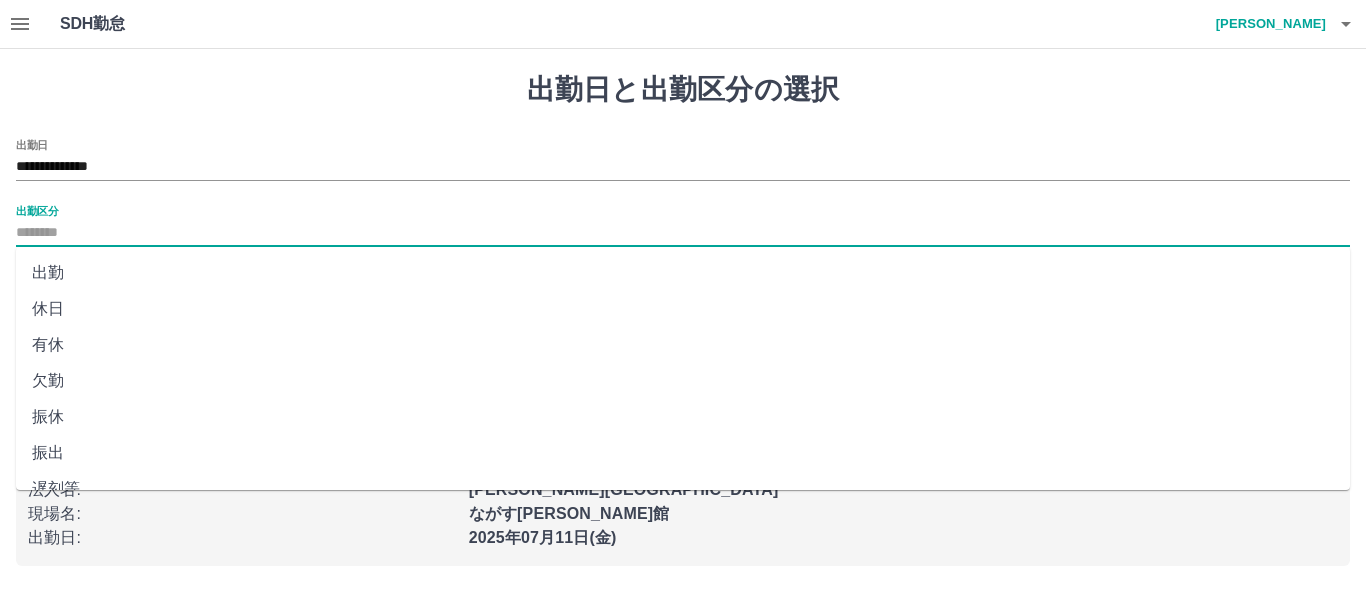 click on "出勤" at bounding box center [683, 273] 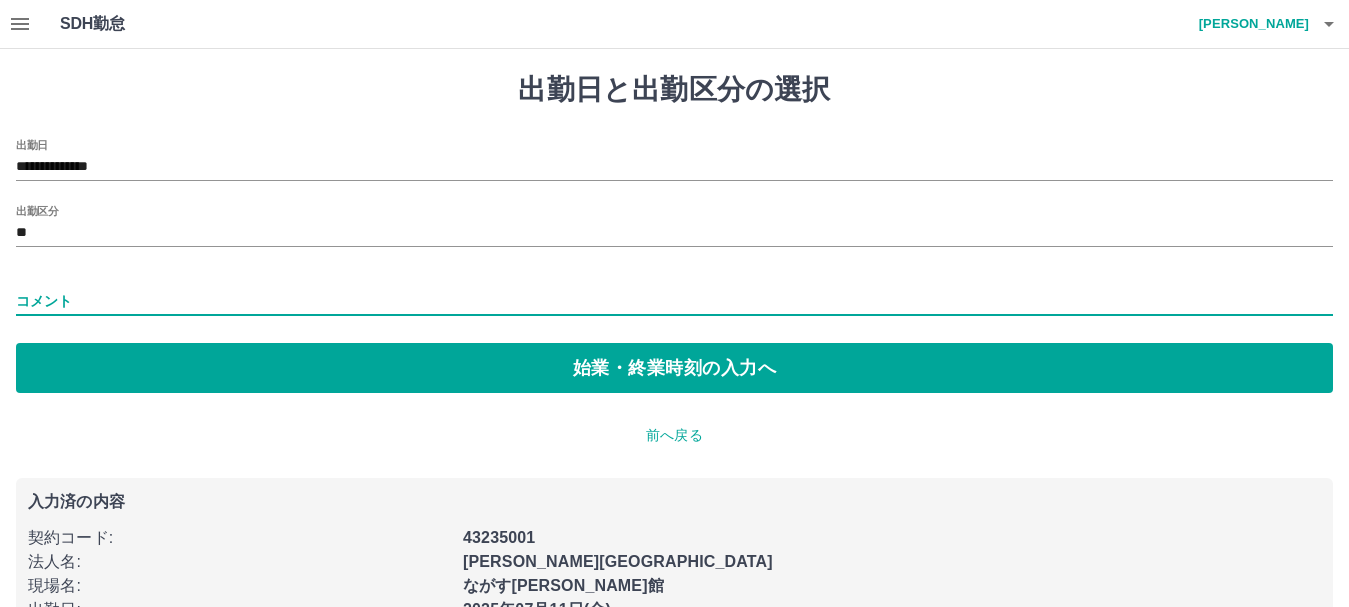 click on "コメント" at bounding box center [674, 301] 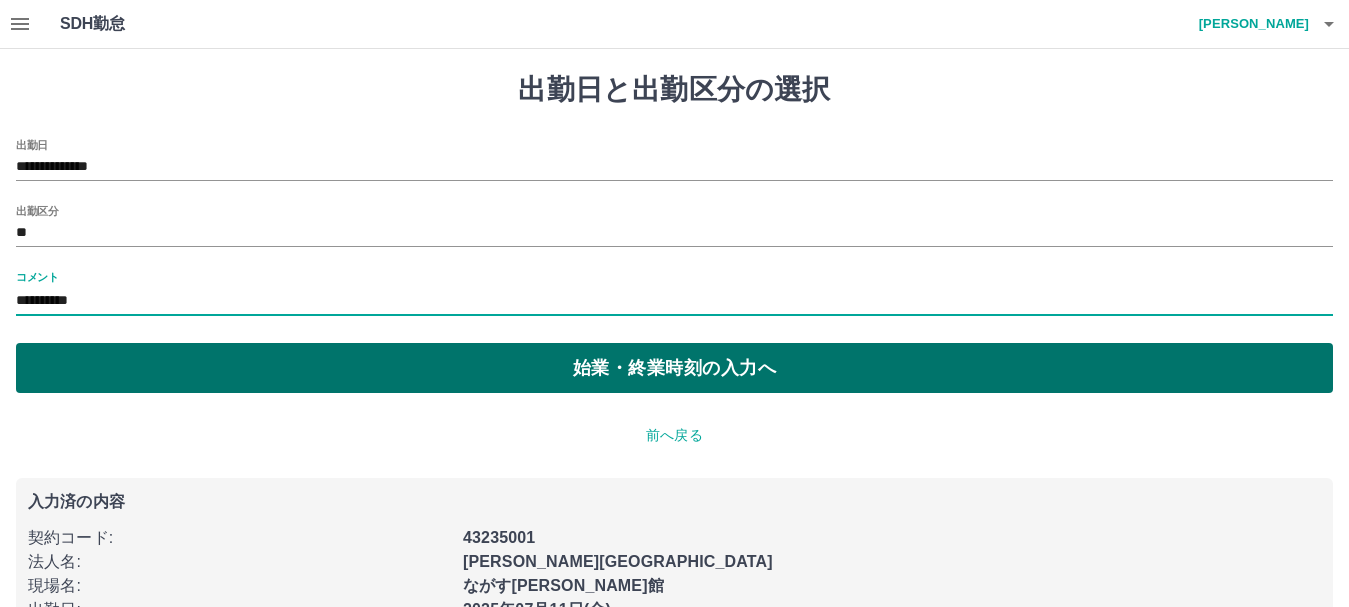 type on "**********" 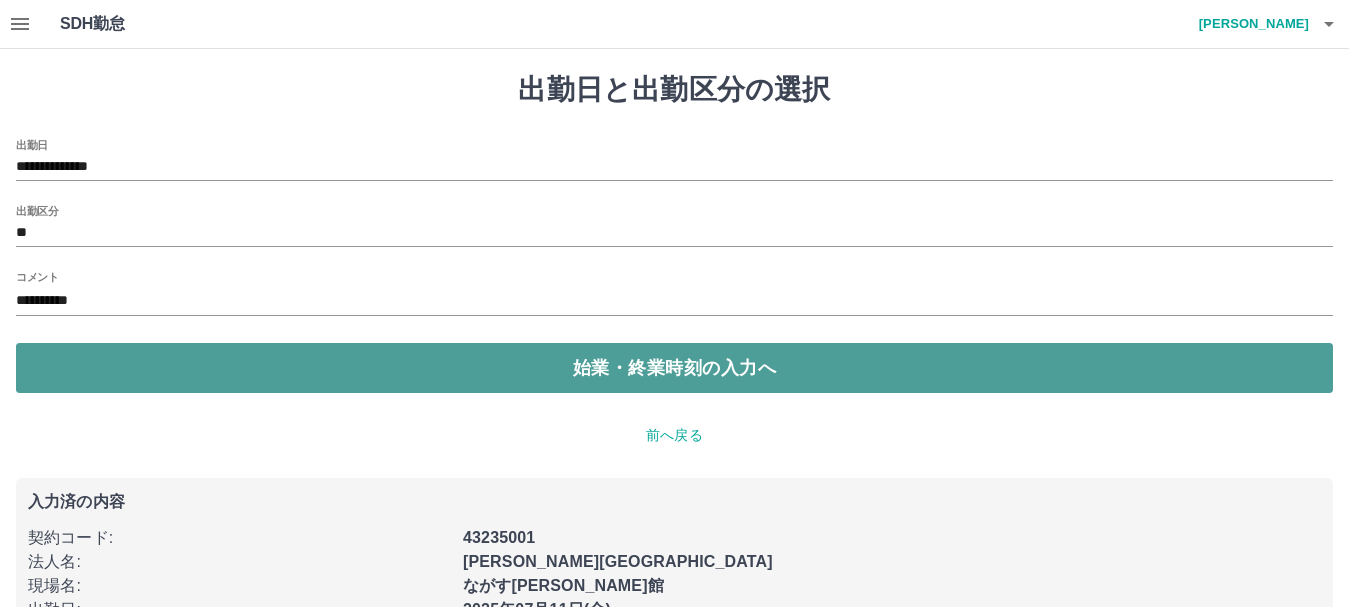 click on "始業・終業時刻の入力へ" at bounding box center (674, 368) 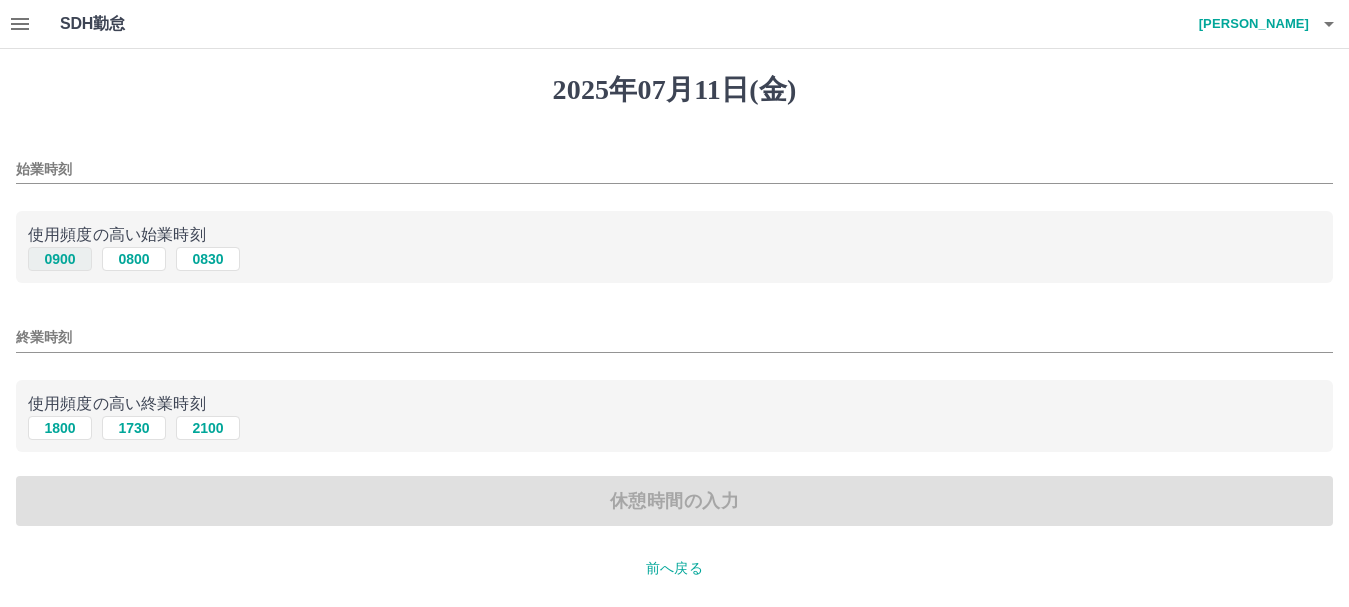 click on "0900" at bounding box center (60, 259) 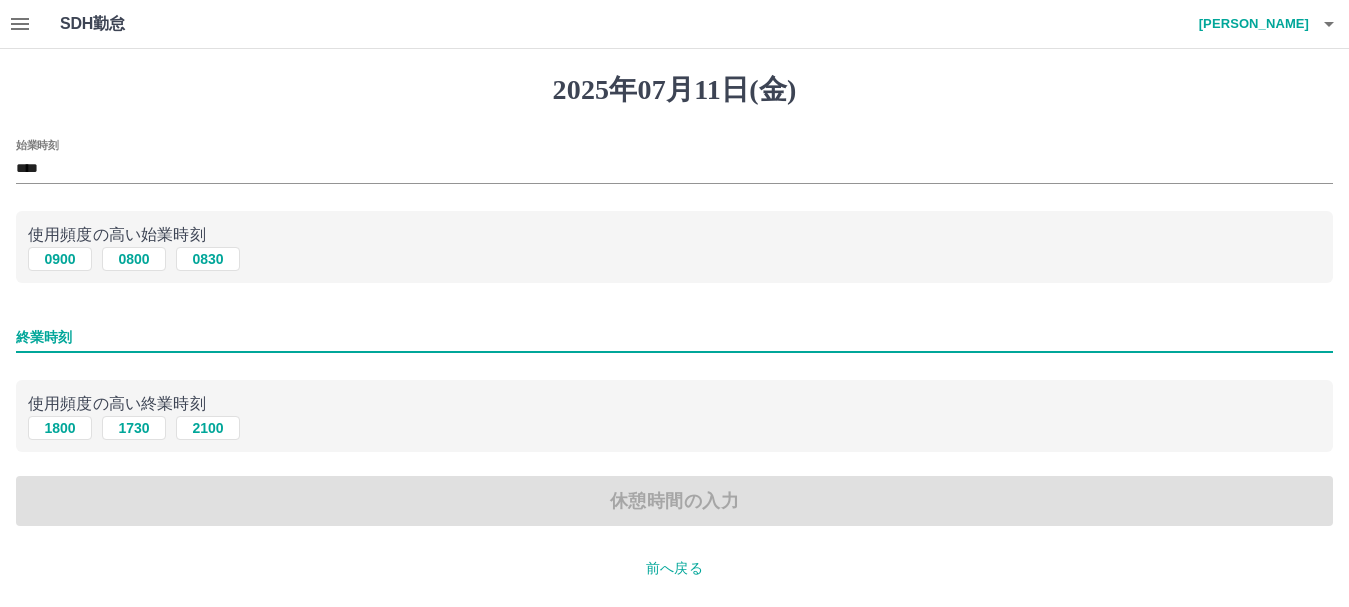 click on "終業時刻" at bounding box center (674, 337) 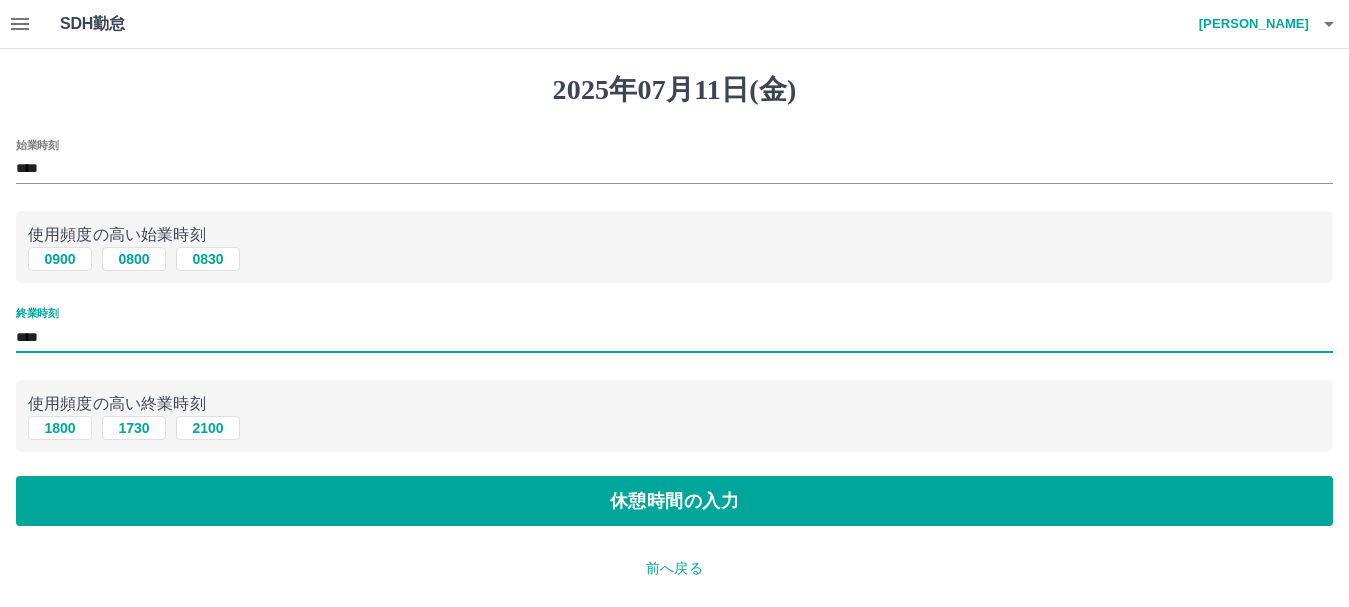 type on "****" 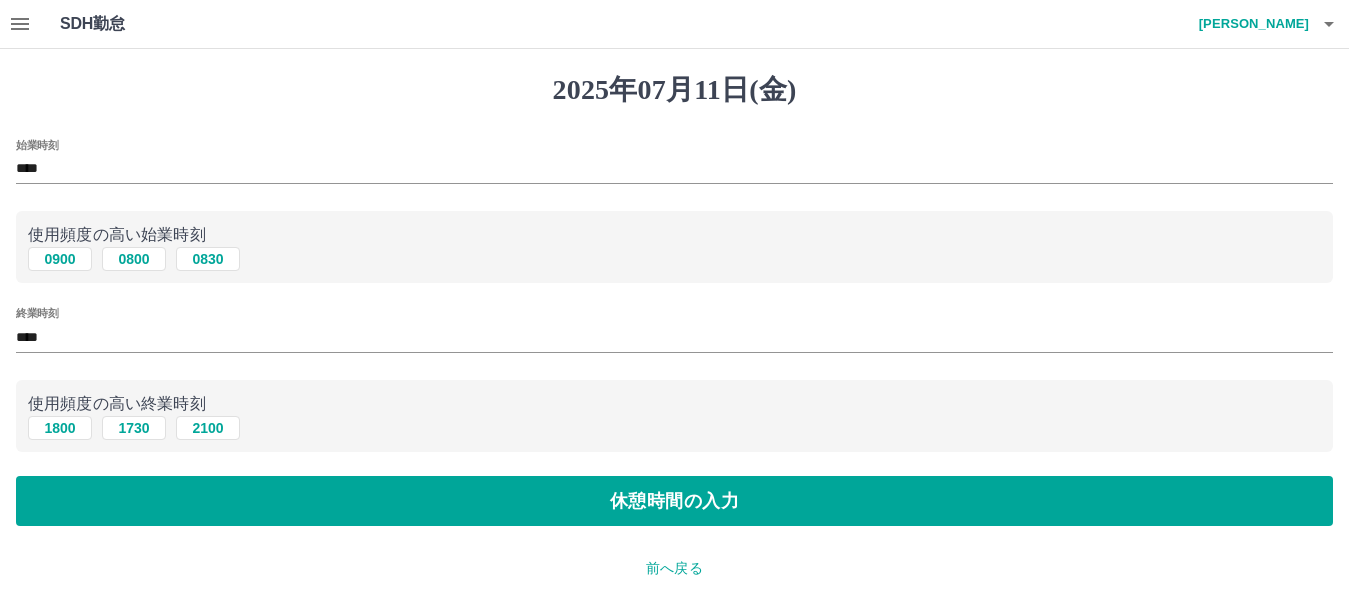 click on "始業時刻 **** 使用頻度の高い始業時刻 0900 0800 0830 終業時刻 **** 使用頻度の高い終業時刻 1800 1730 2100 休憩時間の入力" at bounding box center [674, 333] 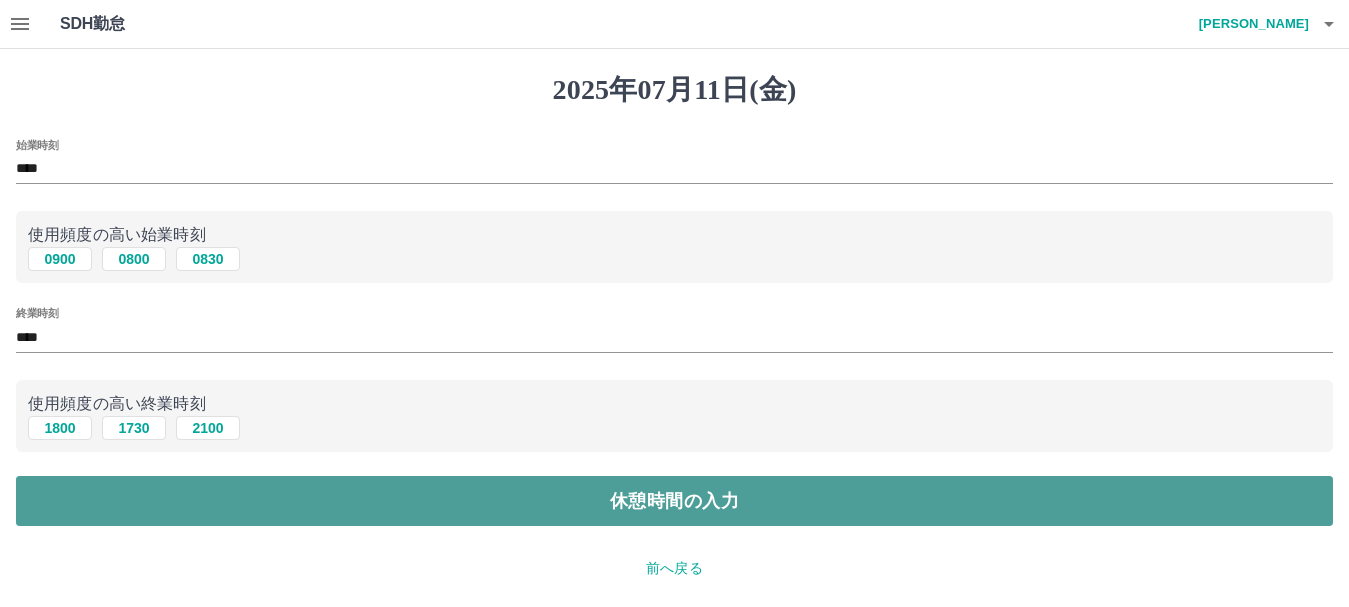 click on "休憩時間の入力" at bounding box center (674, 501) 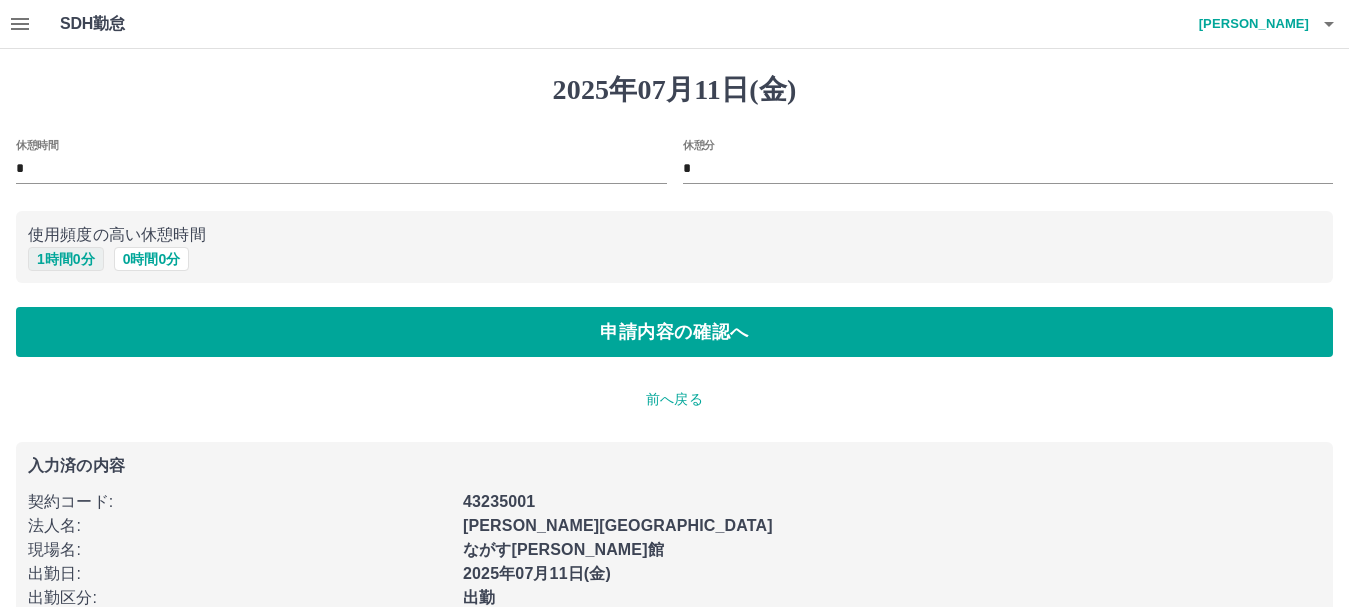 click on "1 時間 0 分" at bounding box center (66, 259) 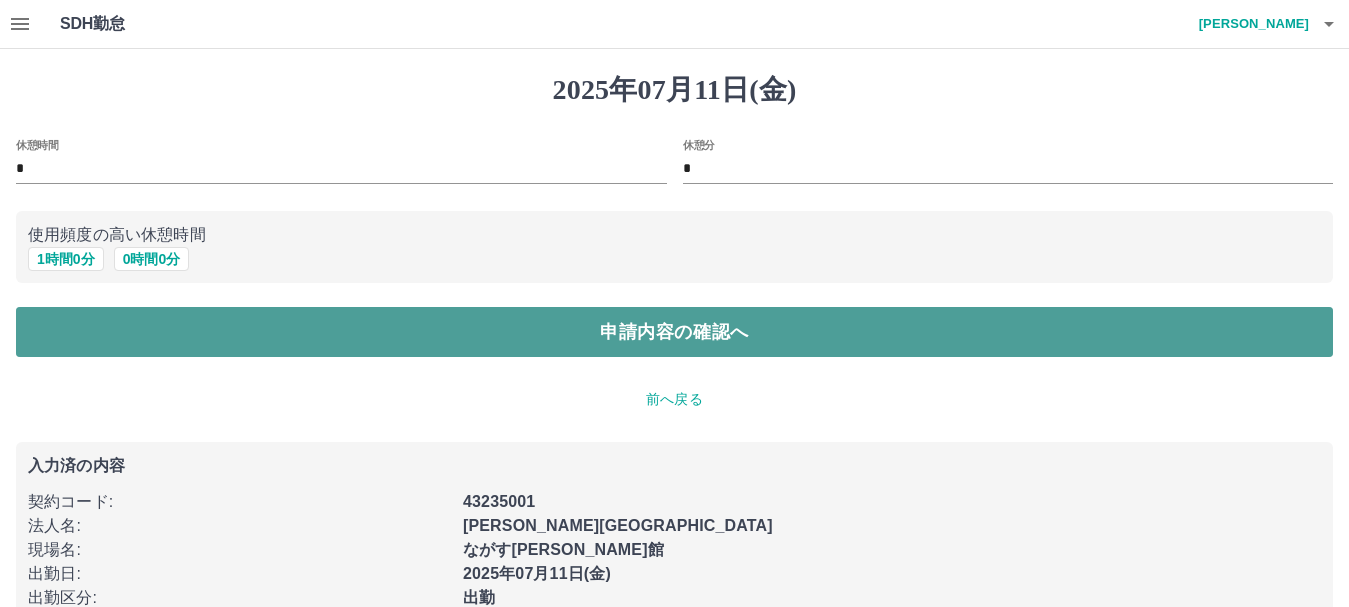click on "申請内容の確認へ" at bounding box center (674, 332) 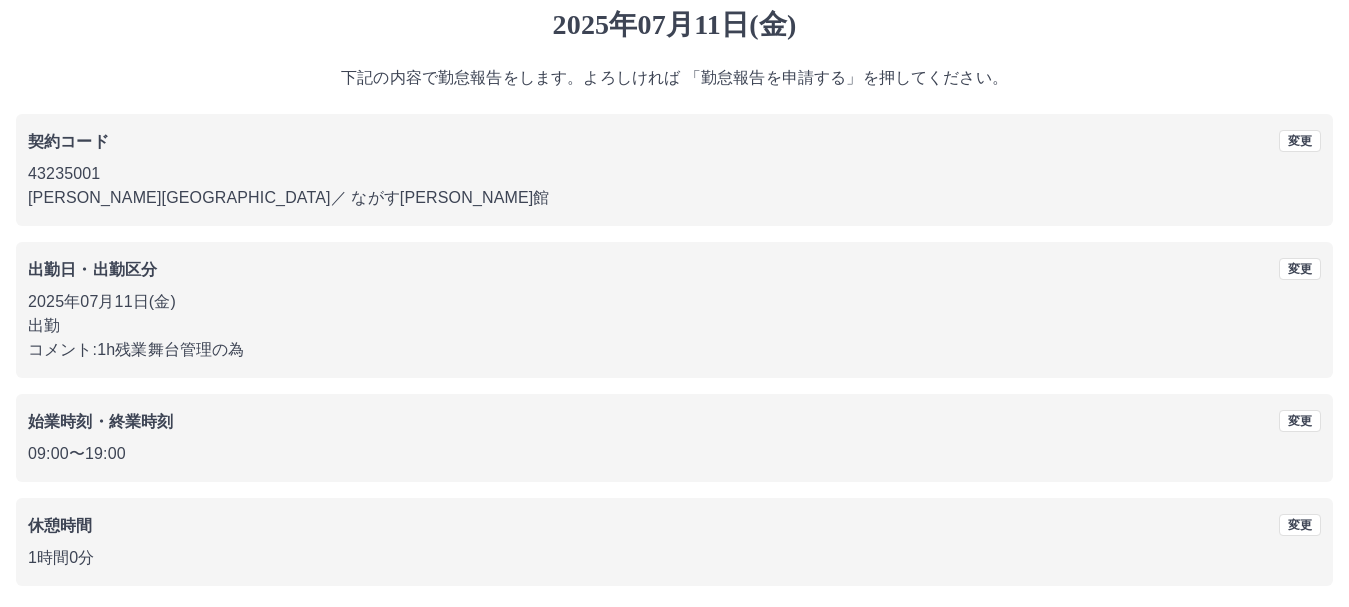 scroll, scrollTop: 142, scrollLeft: 0, axis: vertical 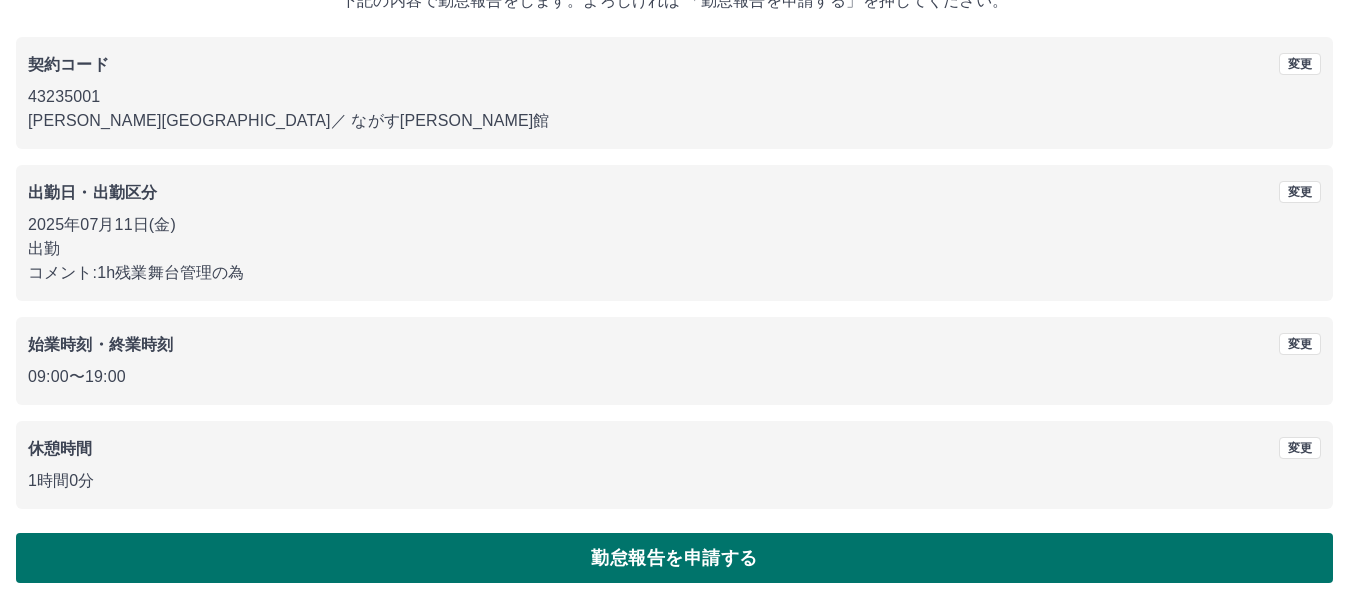 click on "勤怠報告を申請する" at bounding box center [674, 558] 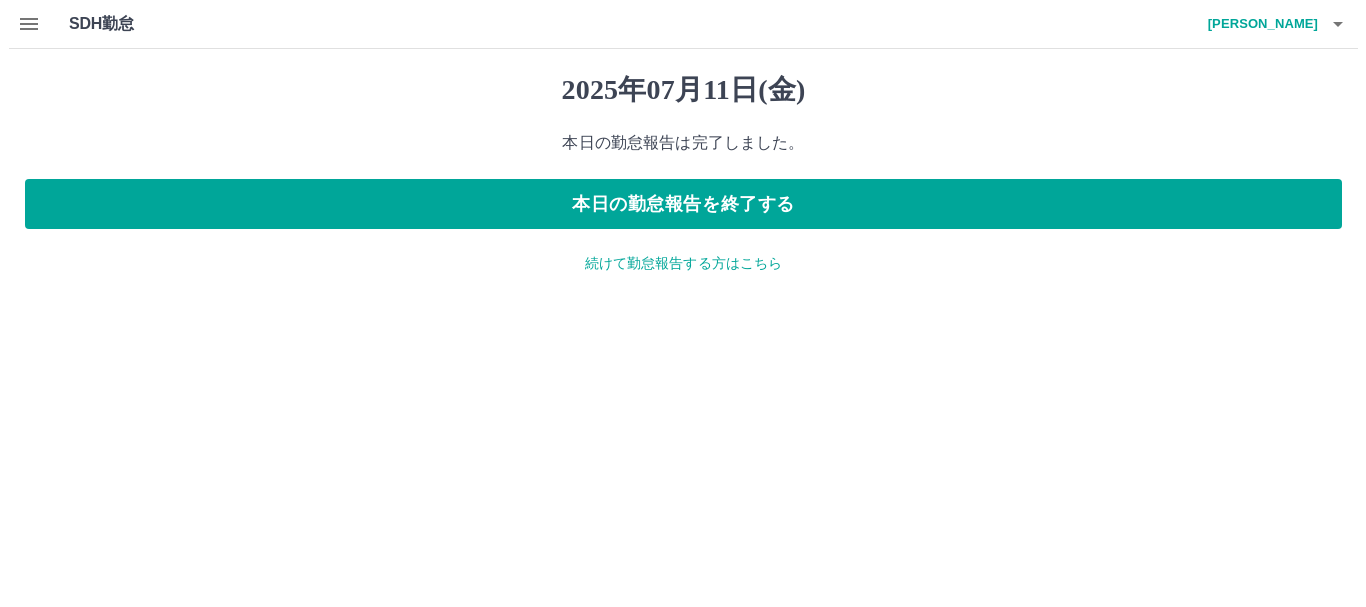 scroll, scrollTop: 0, scrollLeft: 0, axis: both 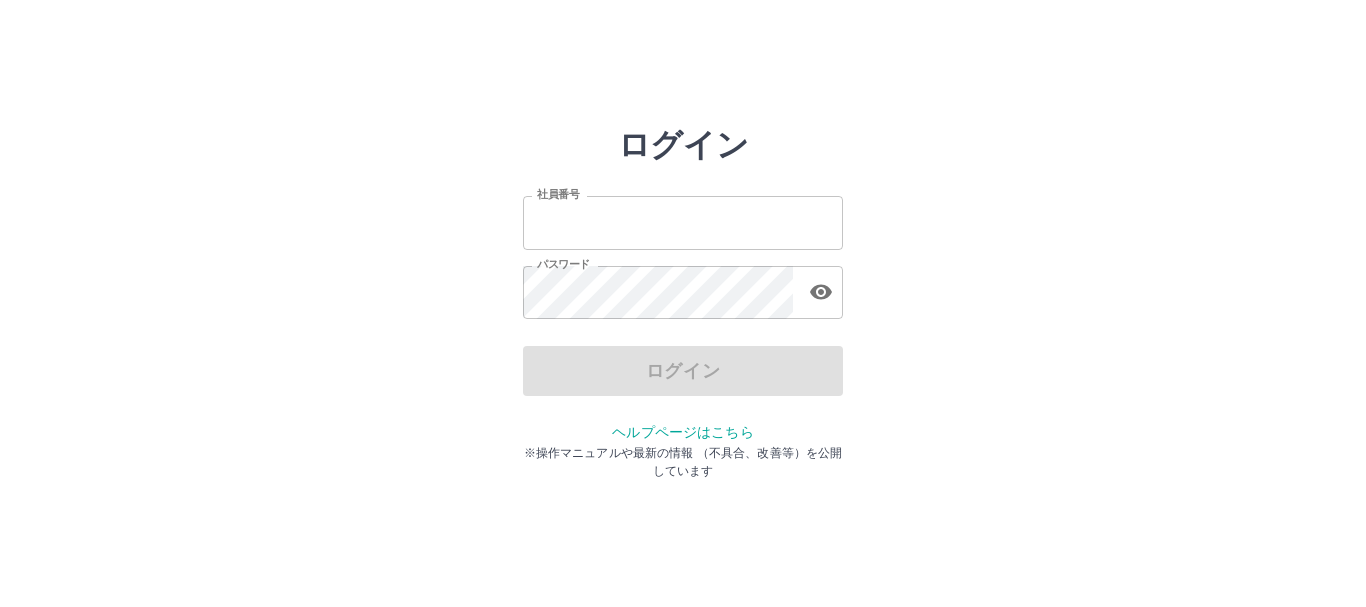 type on "*******" 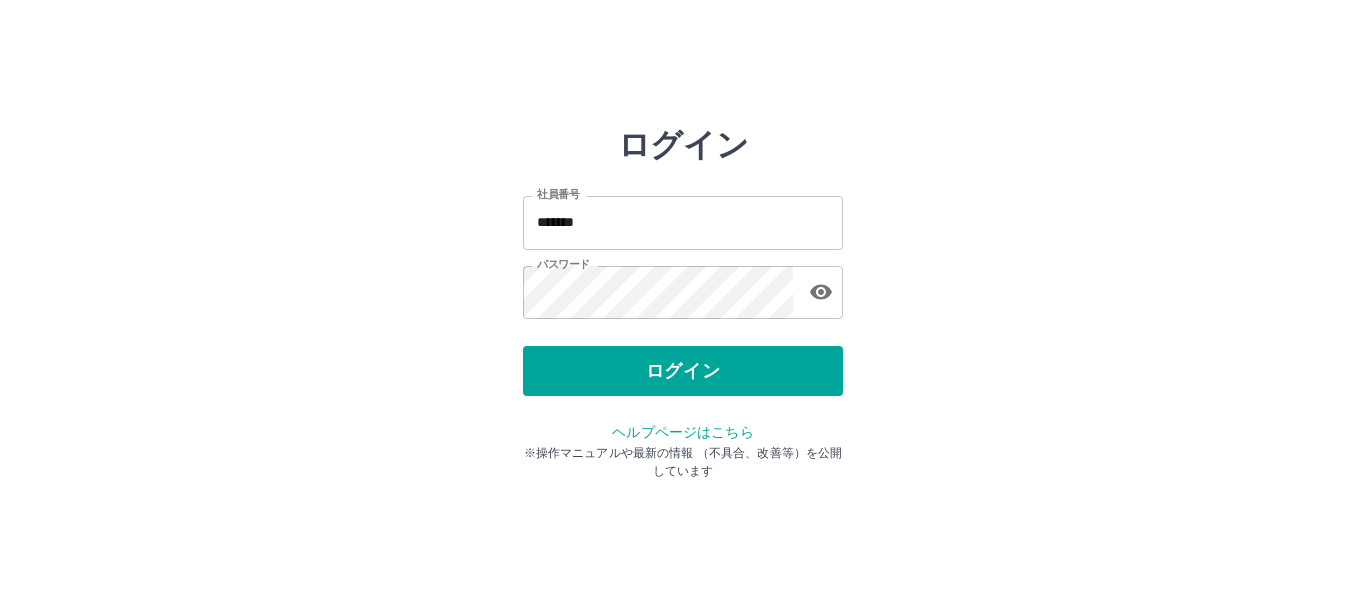 click on "ログイン" at bounding box center (683, 371) 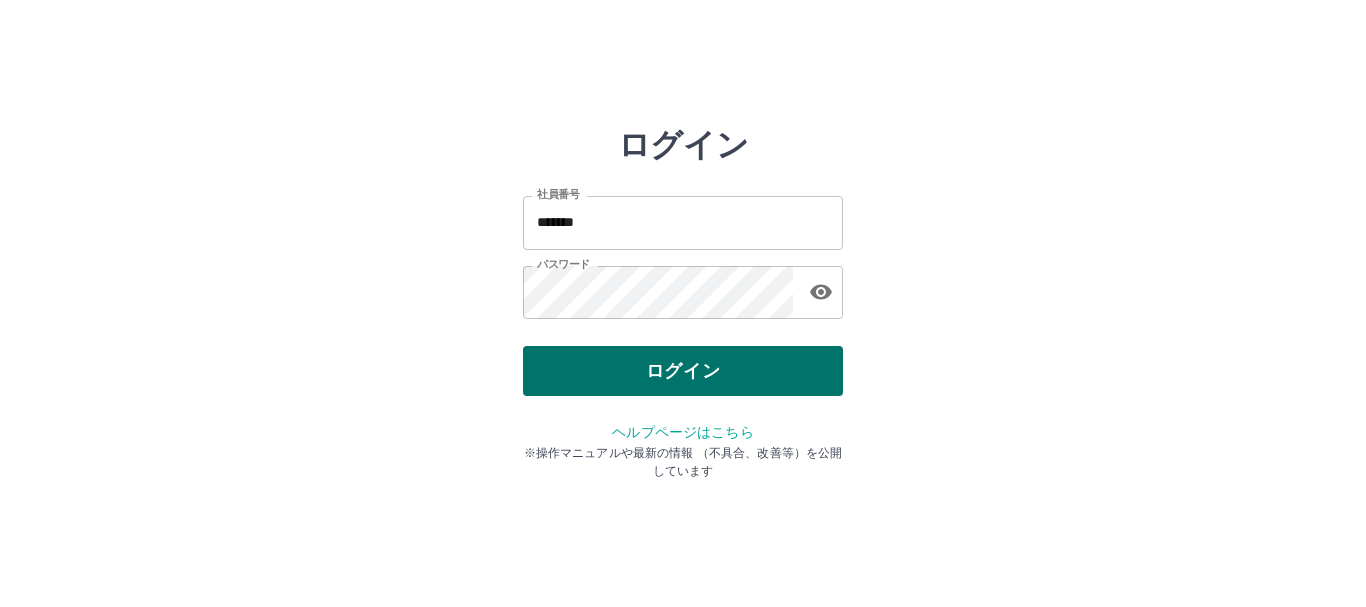 click on "ログイン" at bounding box center (683, 371) 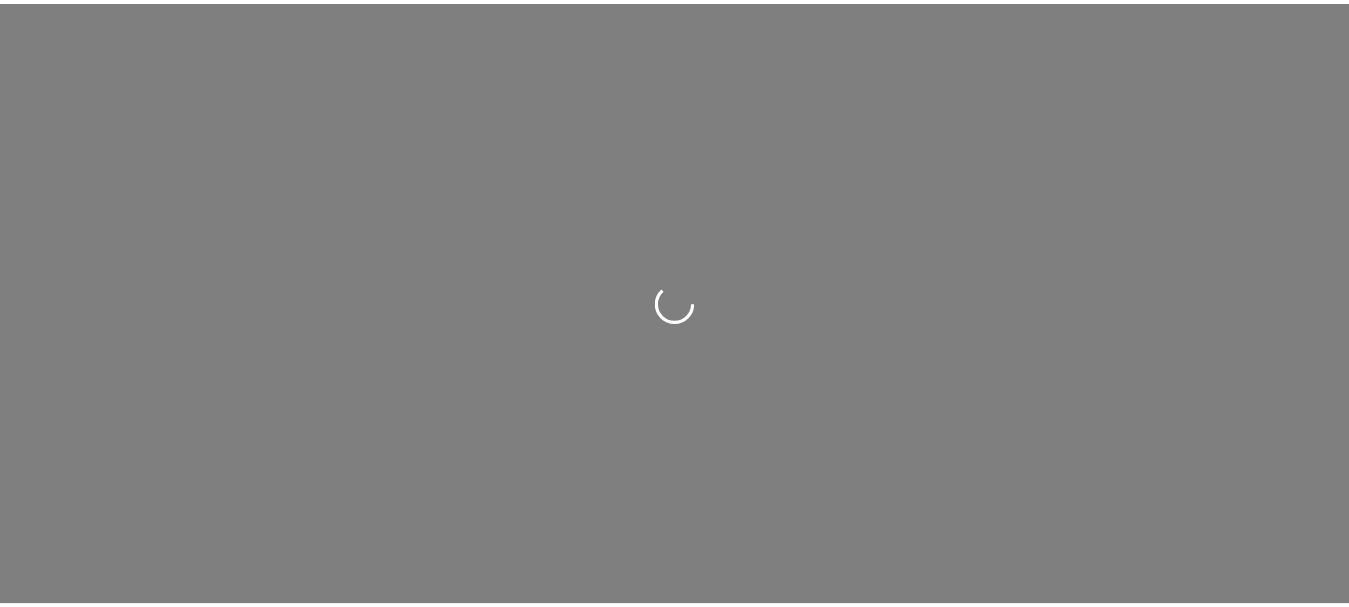 scroll, scrollTop: 0, scrollLeft: 0, axis: both 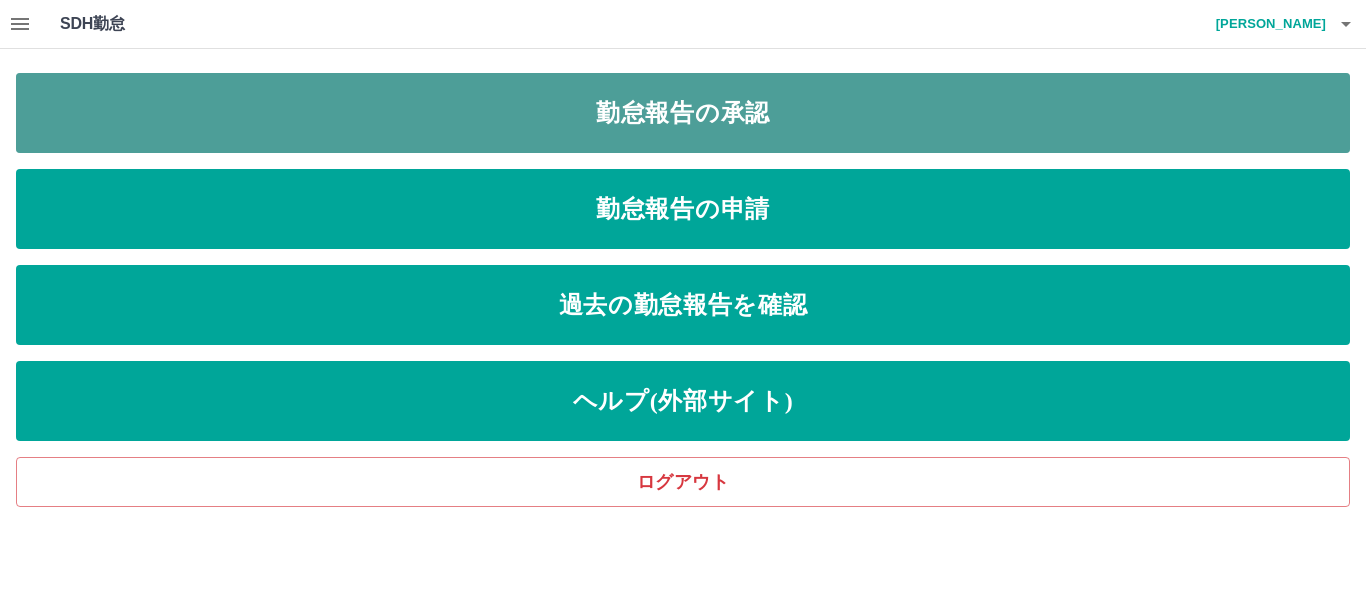 click on "勤怠報告の承認" at bounding box center [683, 113] 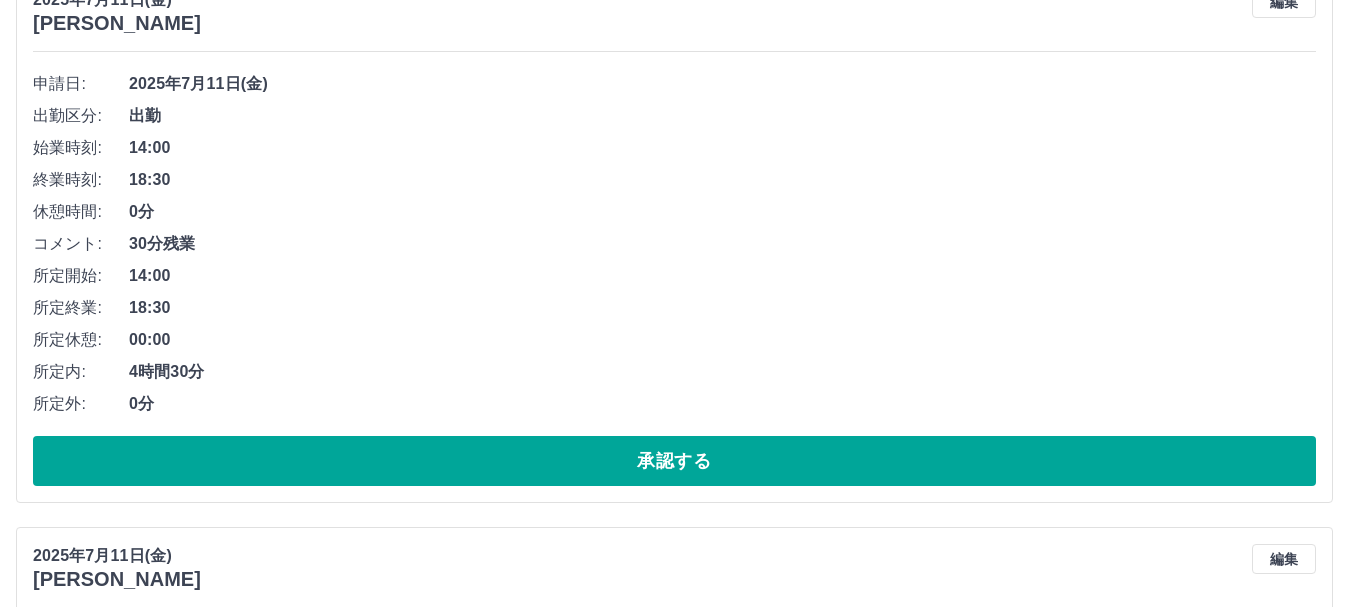 scroll, scrollTop: 300, scrollLeft: 0, axis: vertical 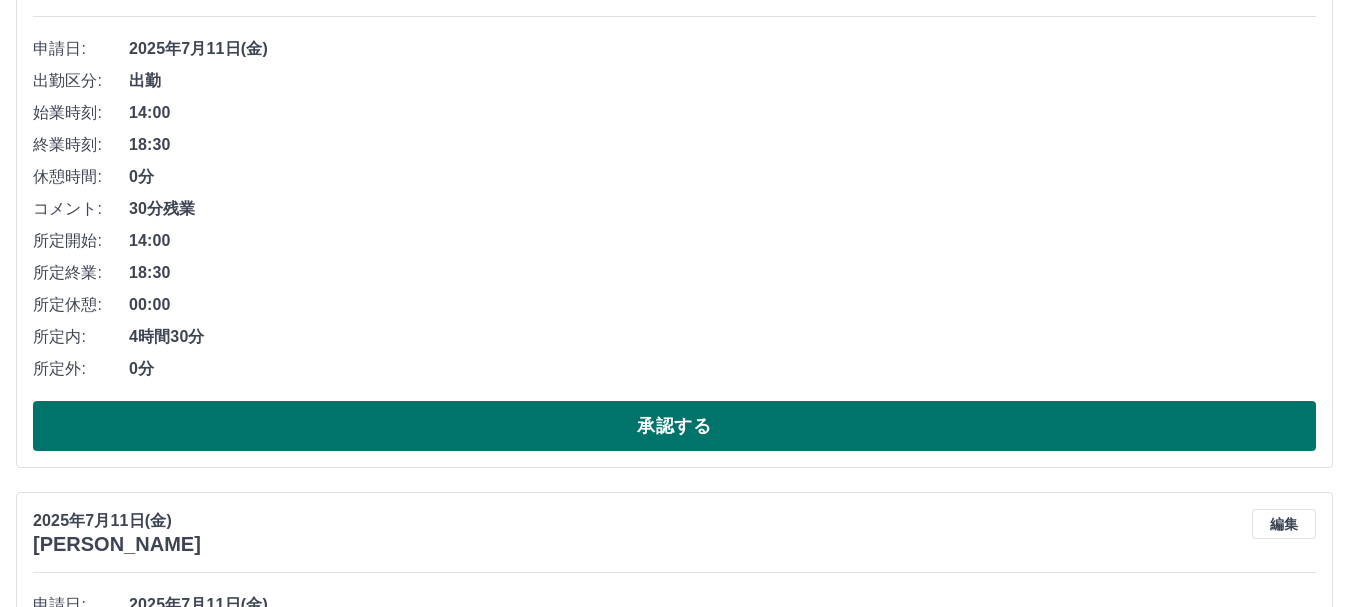 click on "承認する" at bounding box center (674, 426) 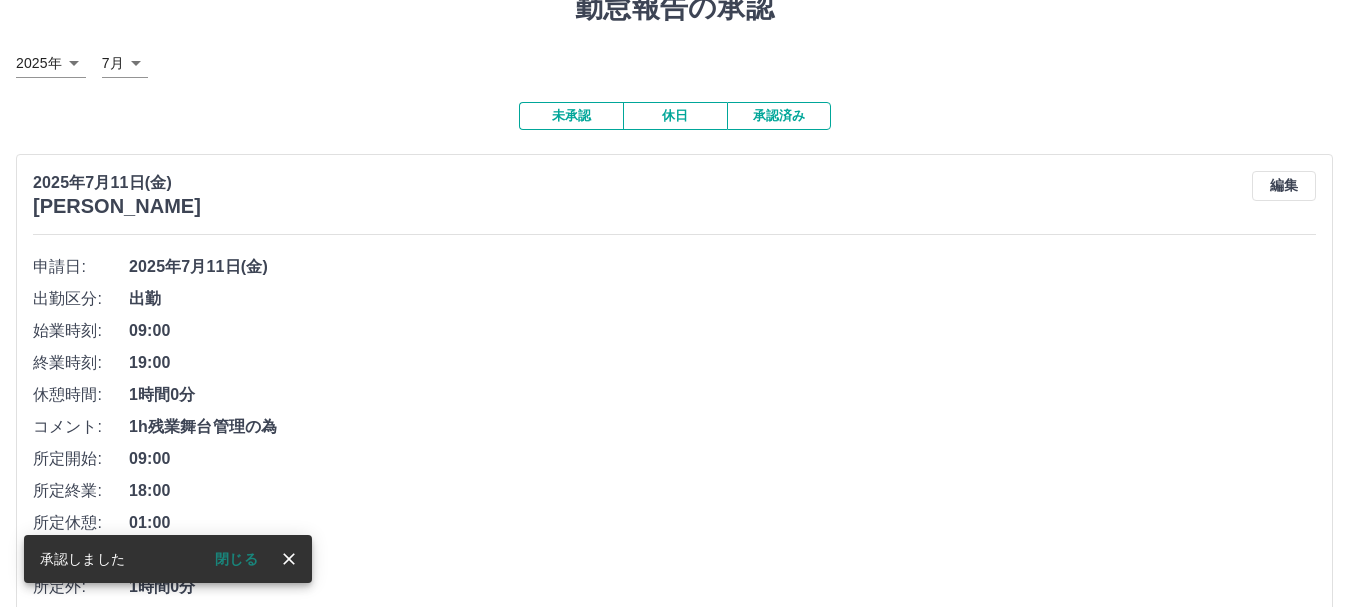 scroll, scrollTop: 200, scrollLeft: 0, axis: vertical 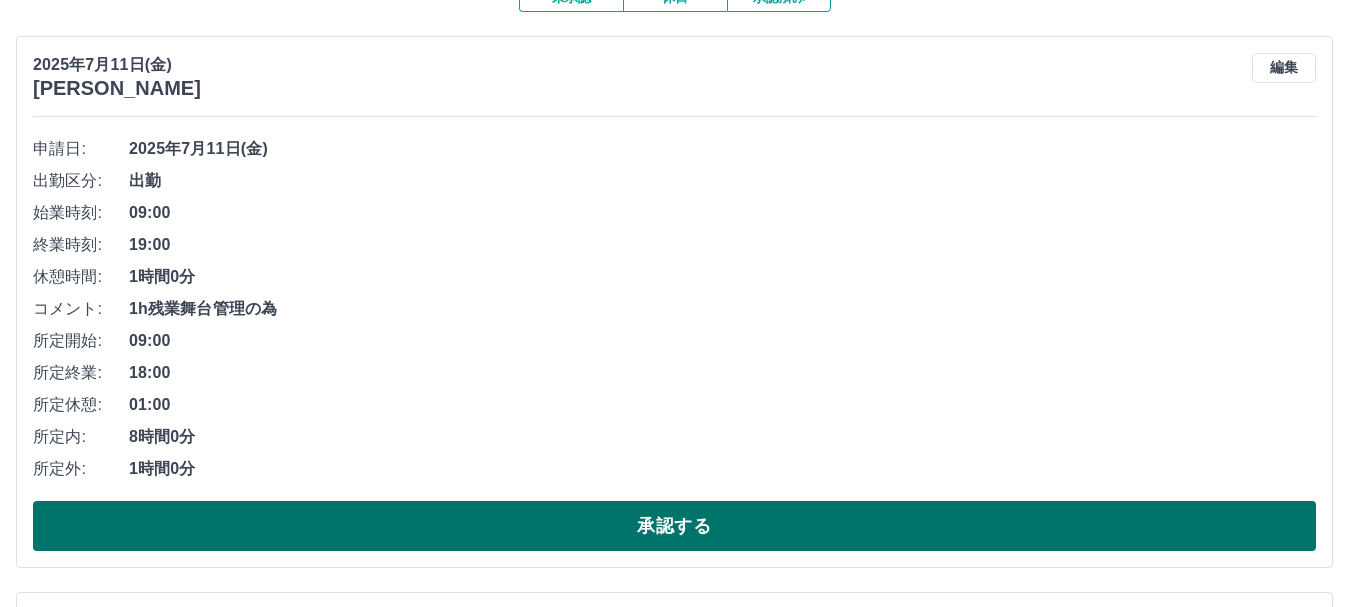 click on "承認する" at bounding box center [674, 526] 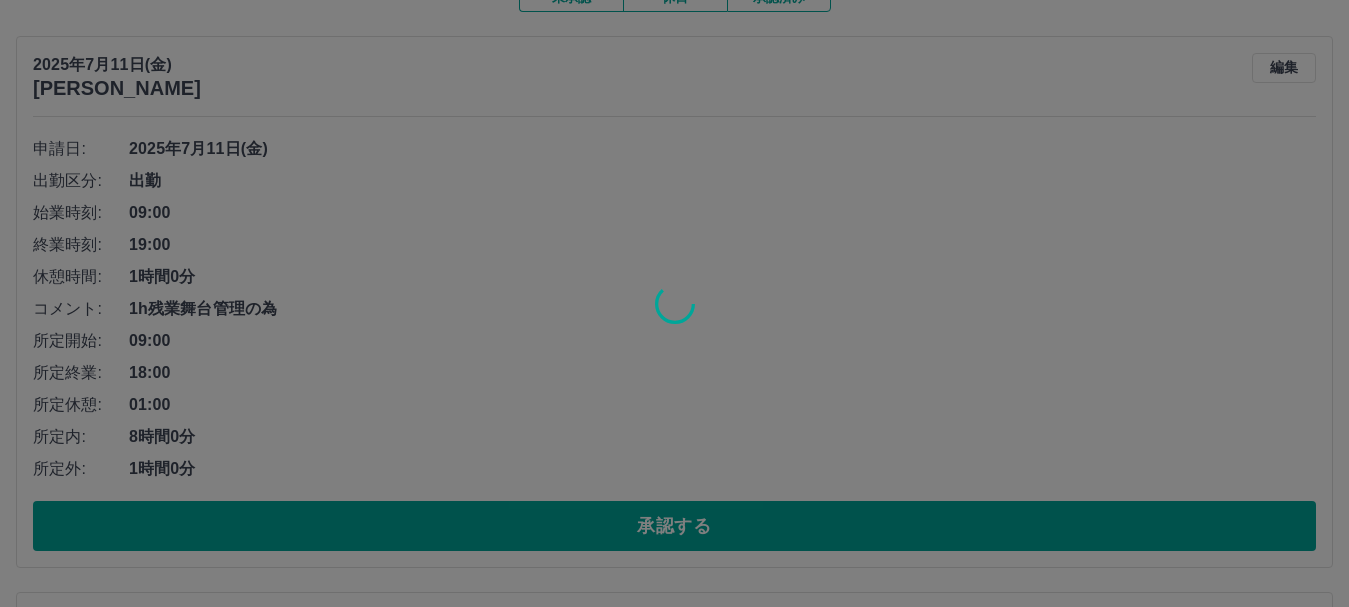 scroll, scrollTop: 187, scrollLeft: 0, axis: vertical 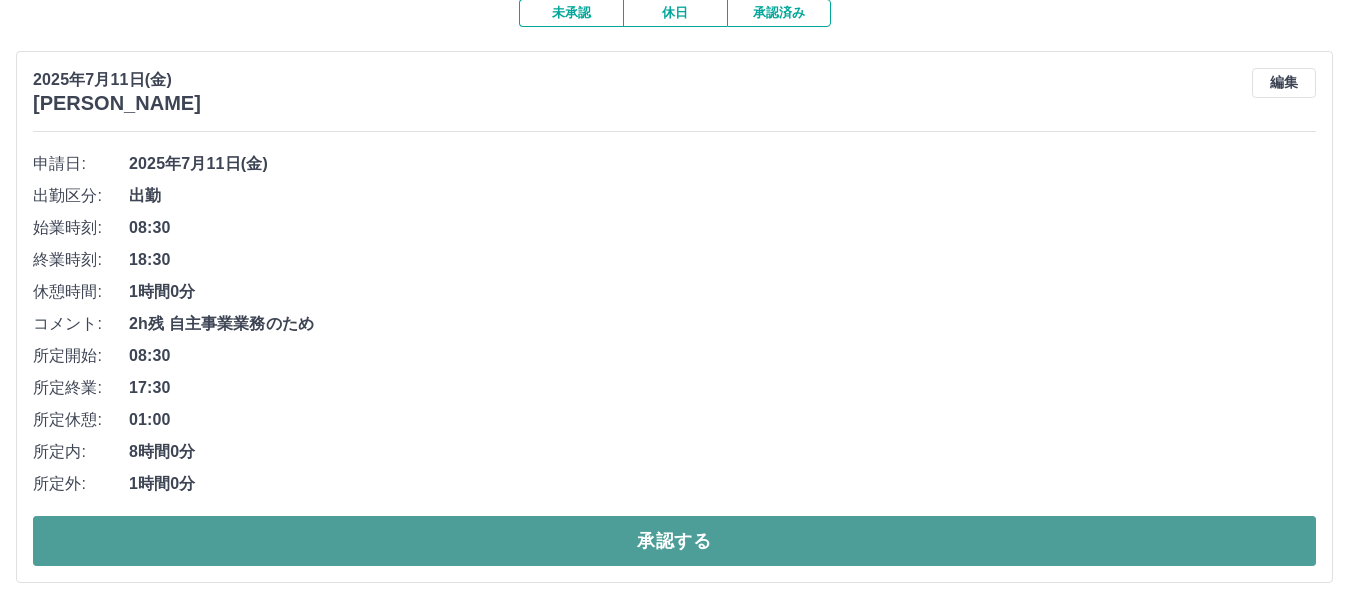 click on "承認する" at bounding box center [674, 541] 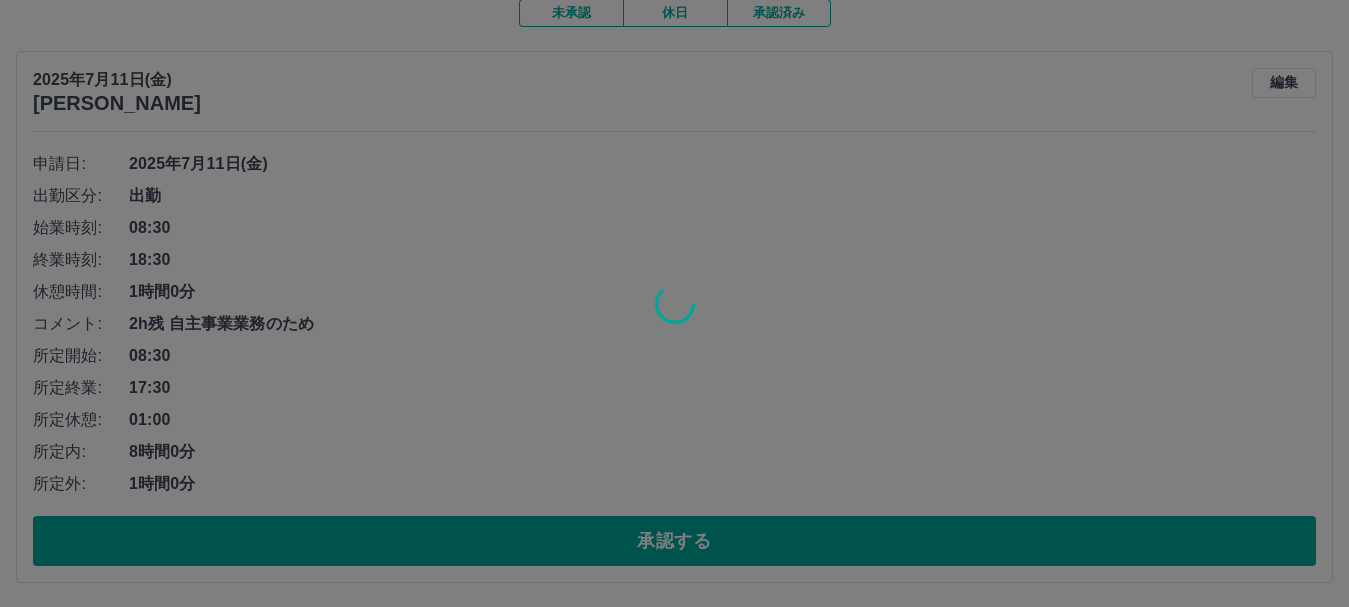scroll, scrollTop: 0, scrollLeft: 0, axis: both 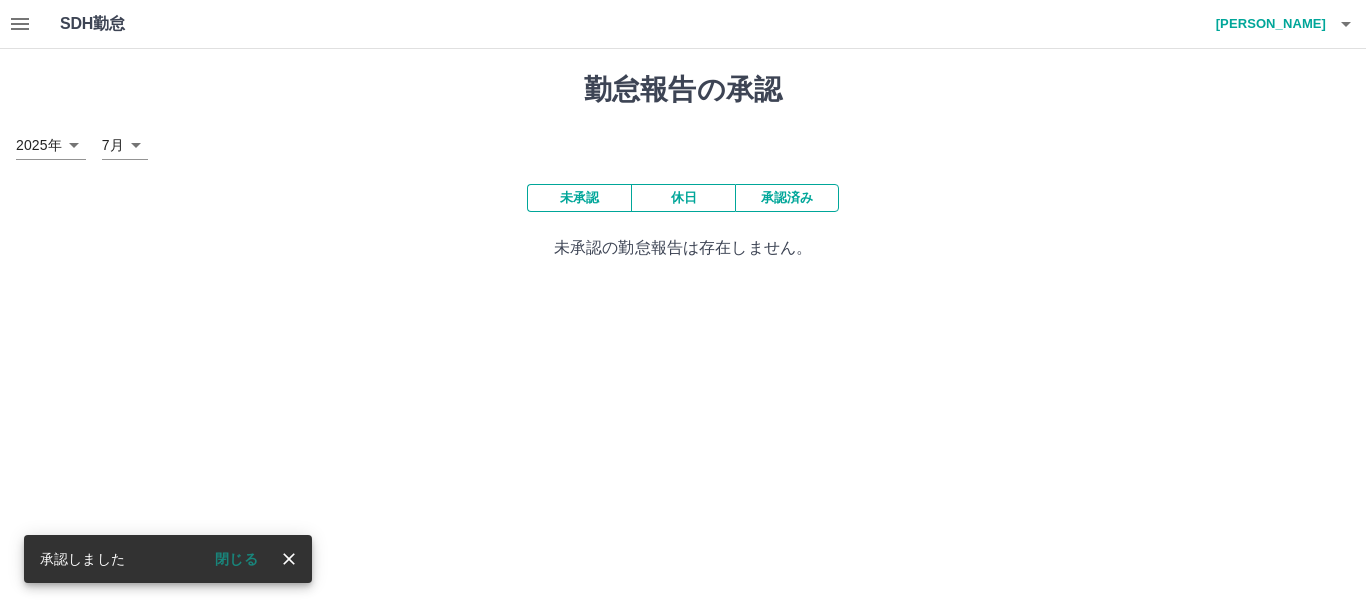click 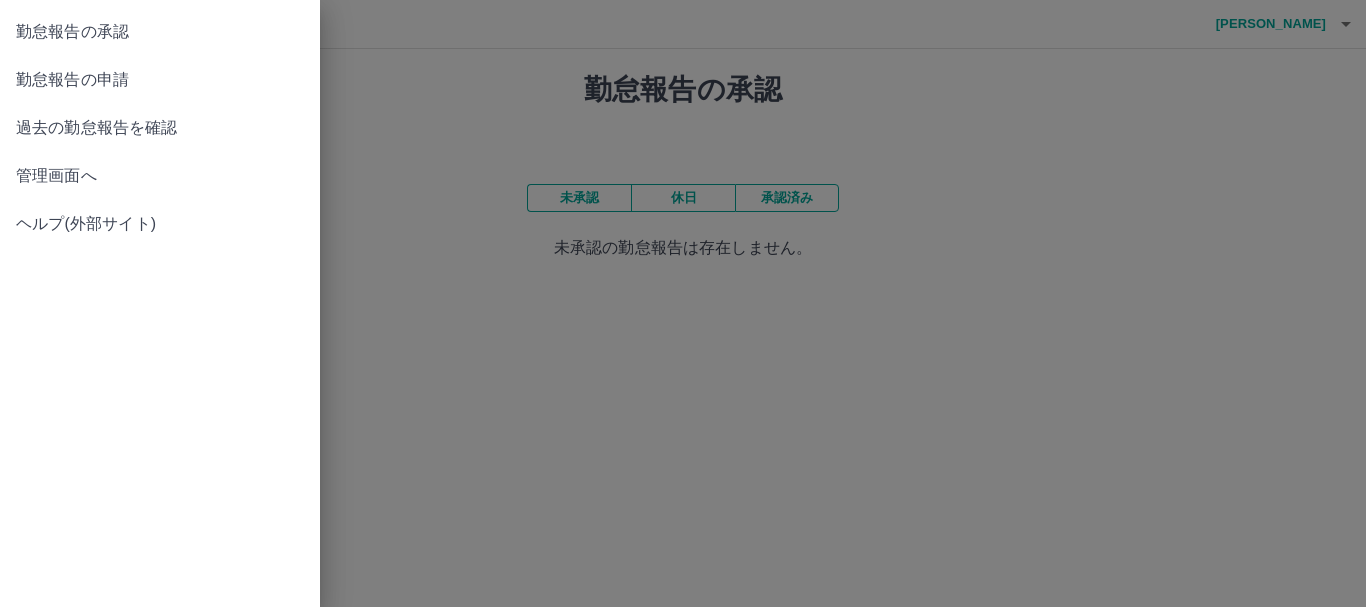 click on "管理画面へ" at bounding box center [160, 176] 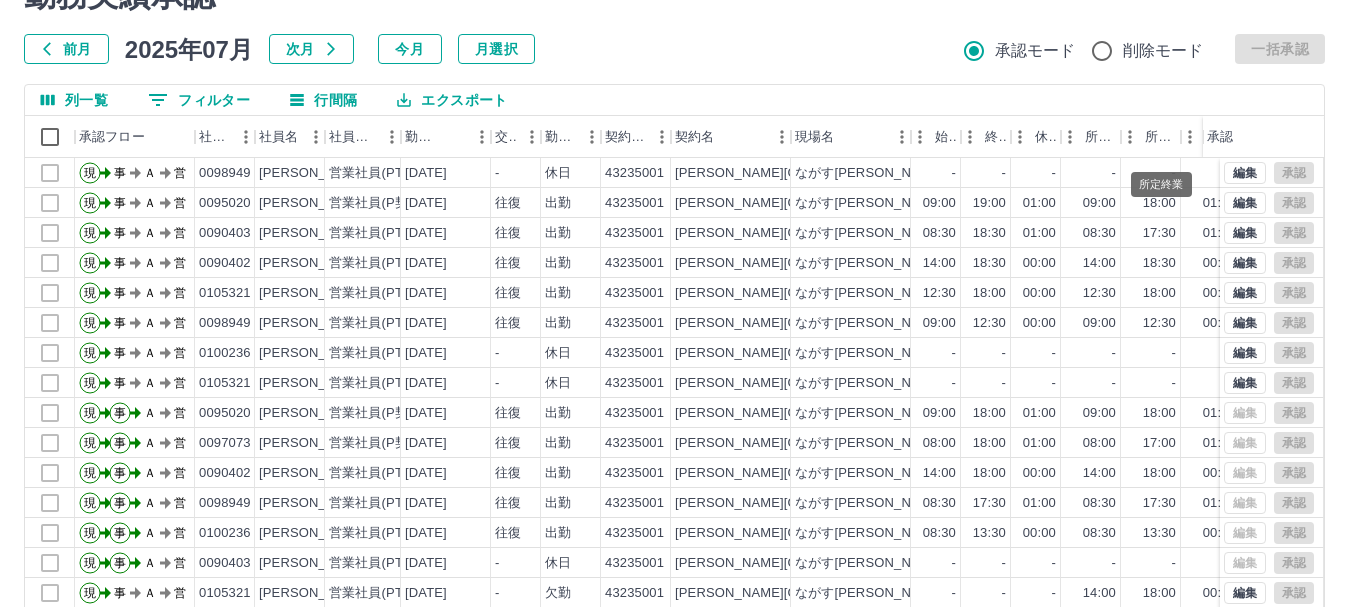 scroll, scrollTop: 200, scrollLeft: 0, axis: vertical 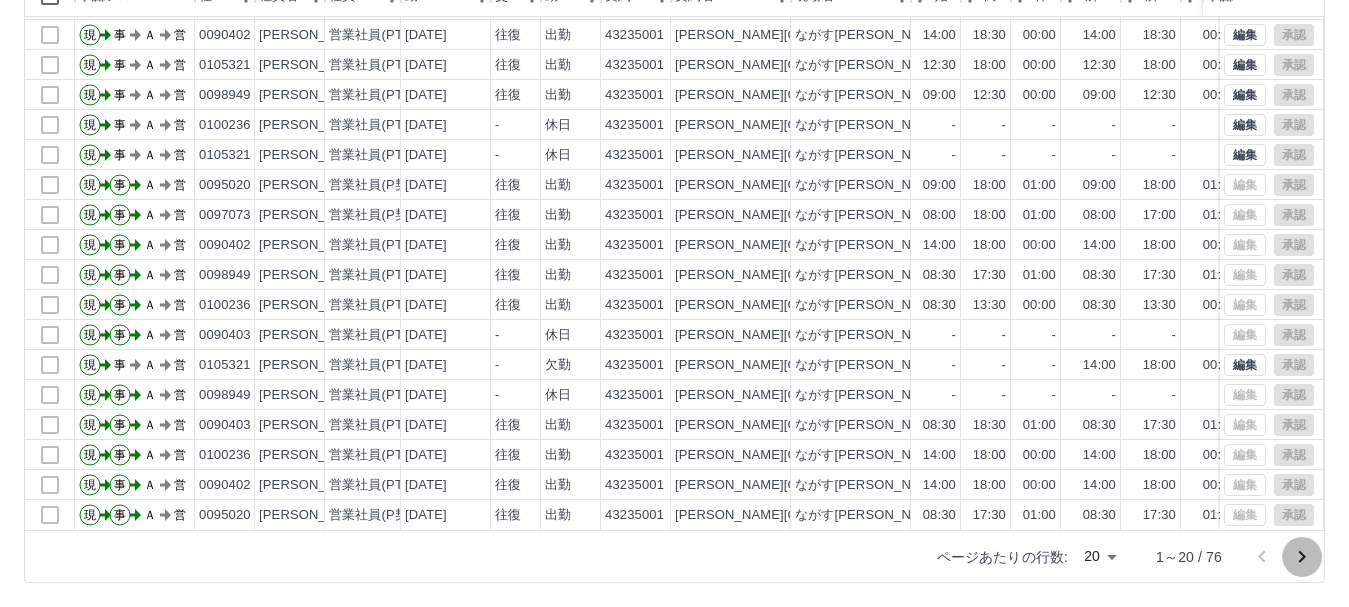 click 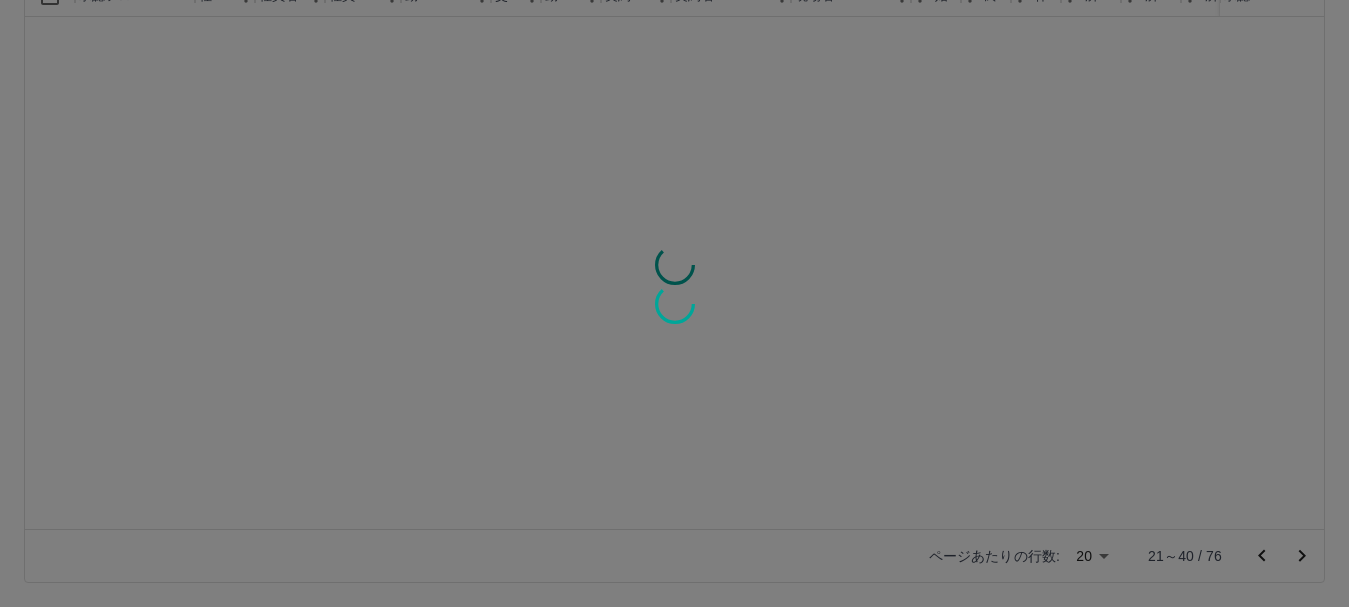 scroll, scrollTop: 0, scrollLeft: 0, axis: both 